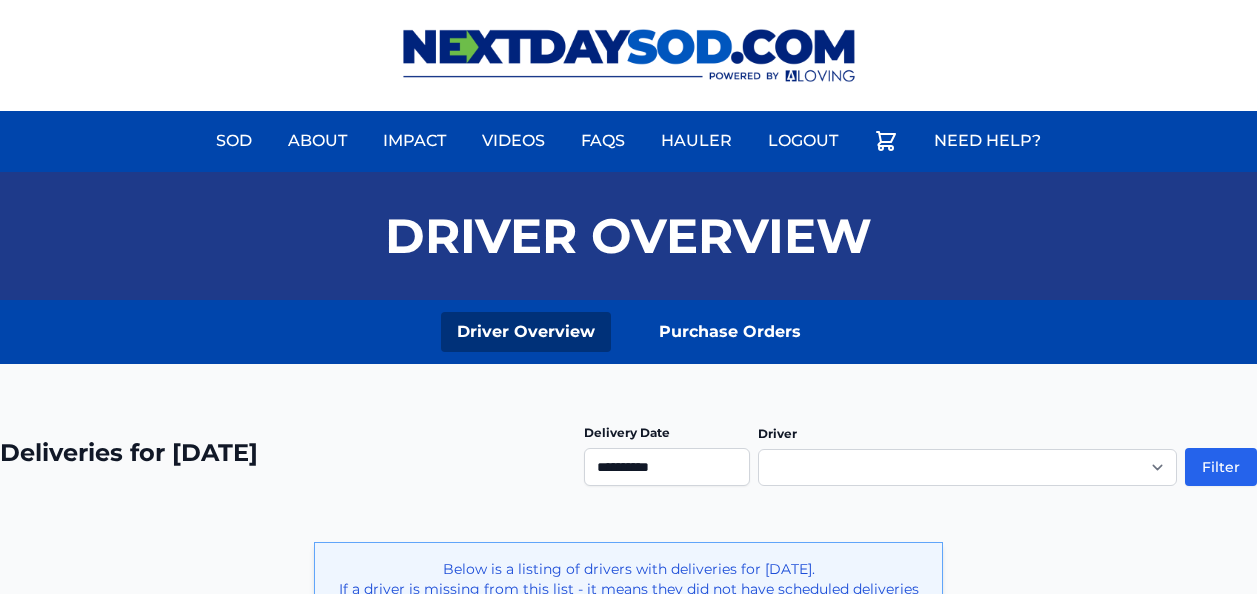 scroll, scrollTop: 400, scrollLeft: 0, axis: vertical 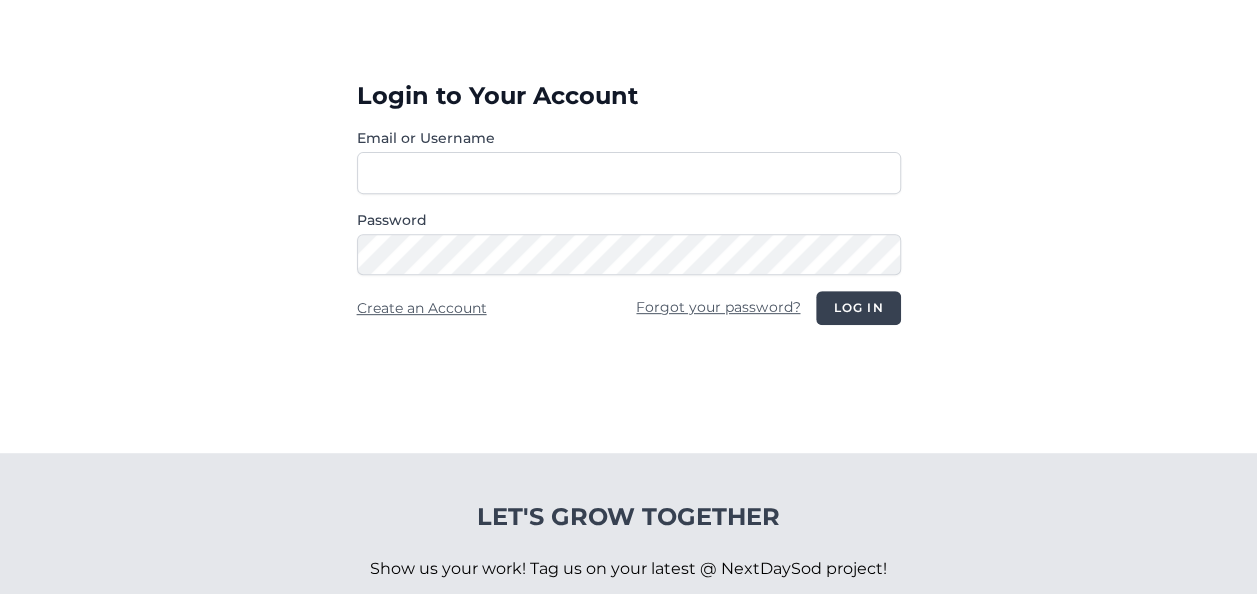 type on "**********" 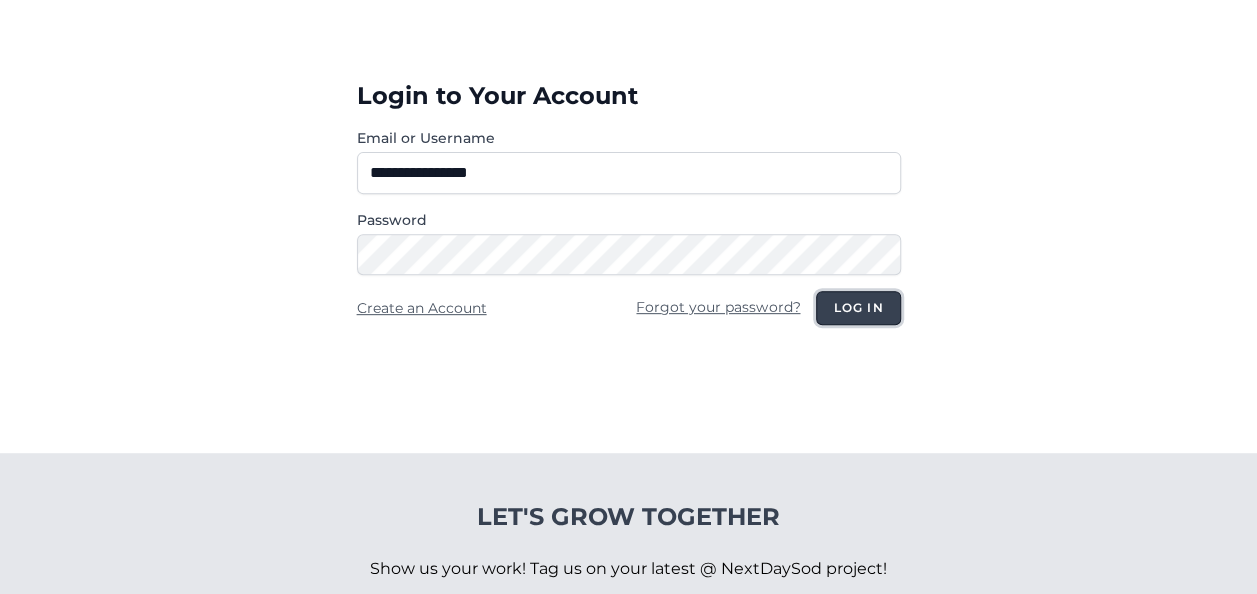 click on "Log in" at bounding box center [858, 308] 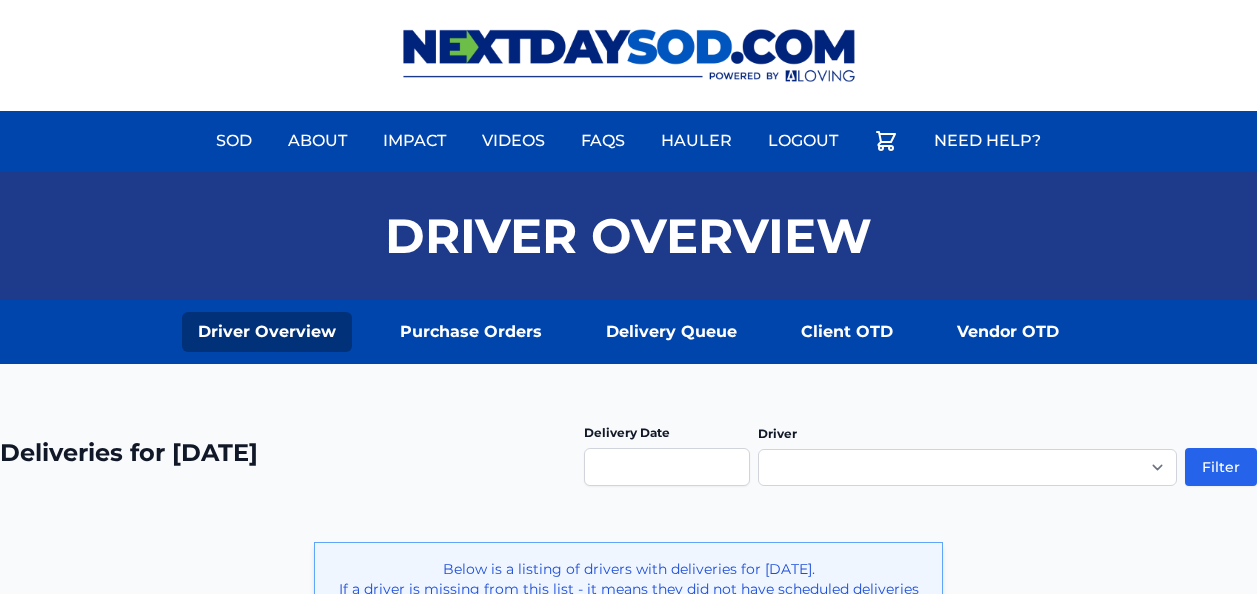 scroll, scrollTop: 0, scrollLeft: 0, axis: both 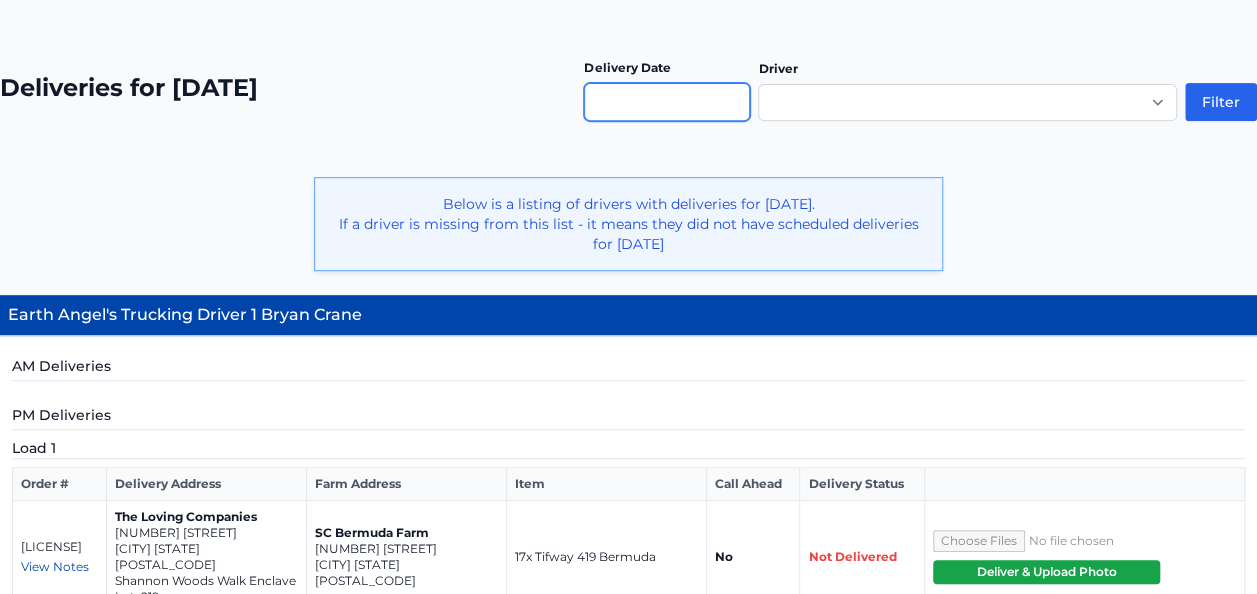 click at bounding box center (667, 102) 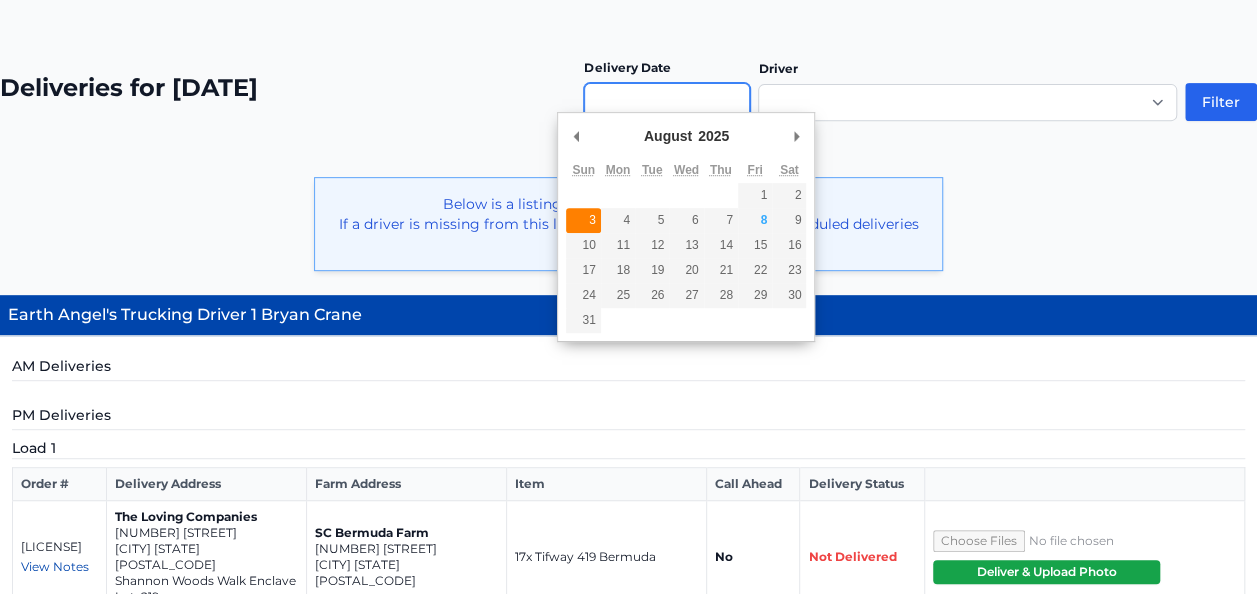 type on "**********" 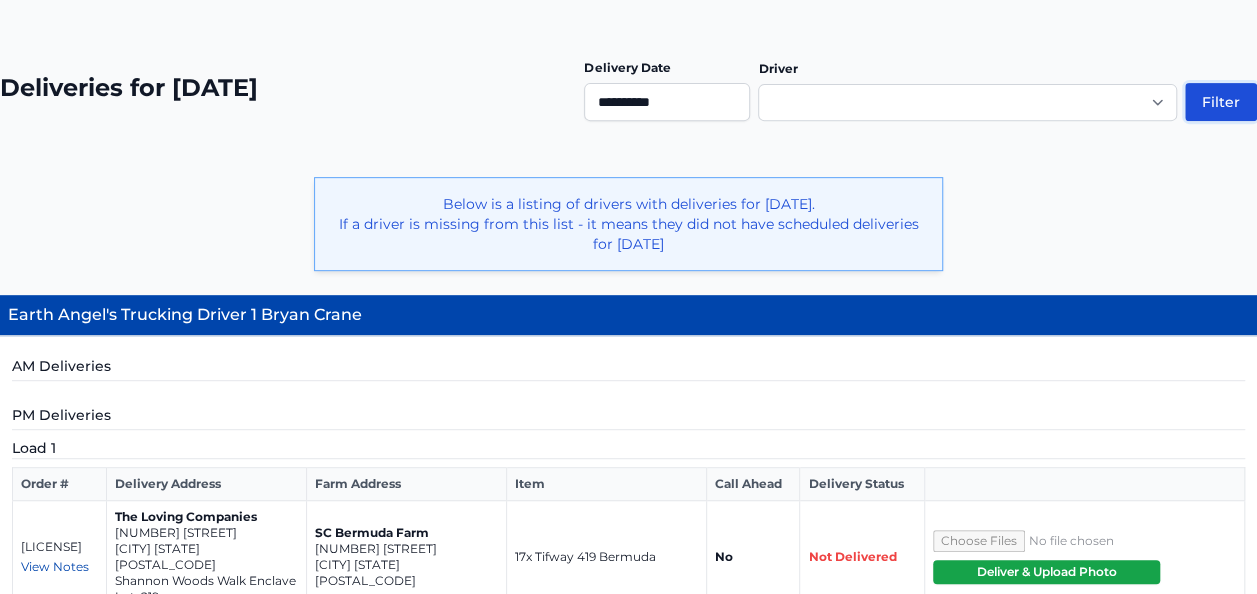 click on "Filter" at bounding box center [1221, 102] 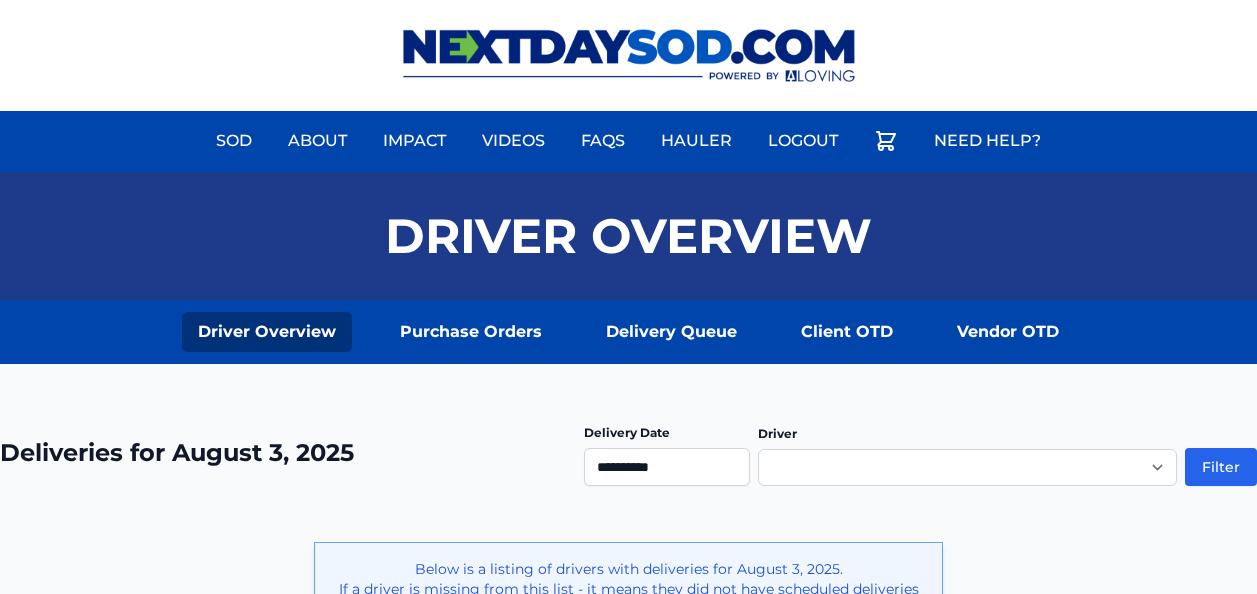 scroll, scrollTop: 0, scrollLeft: 0, axis: both 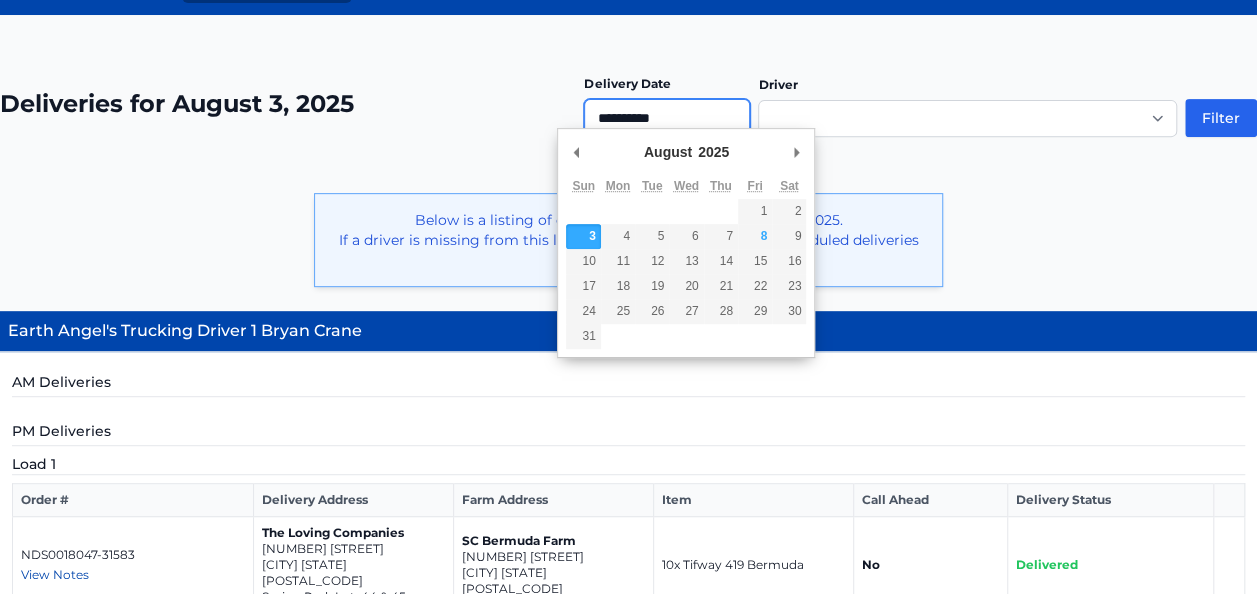 click on "**********" at bounding box center (667, 118) 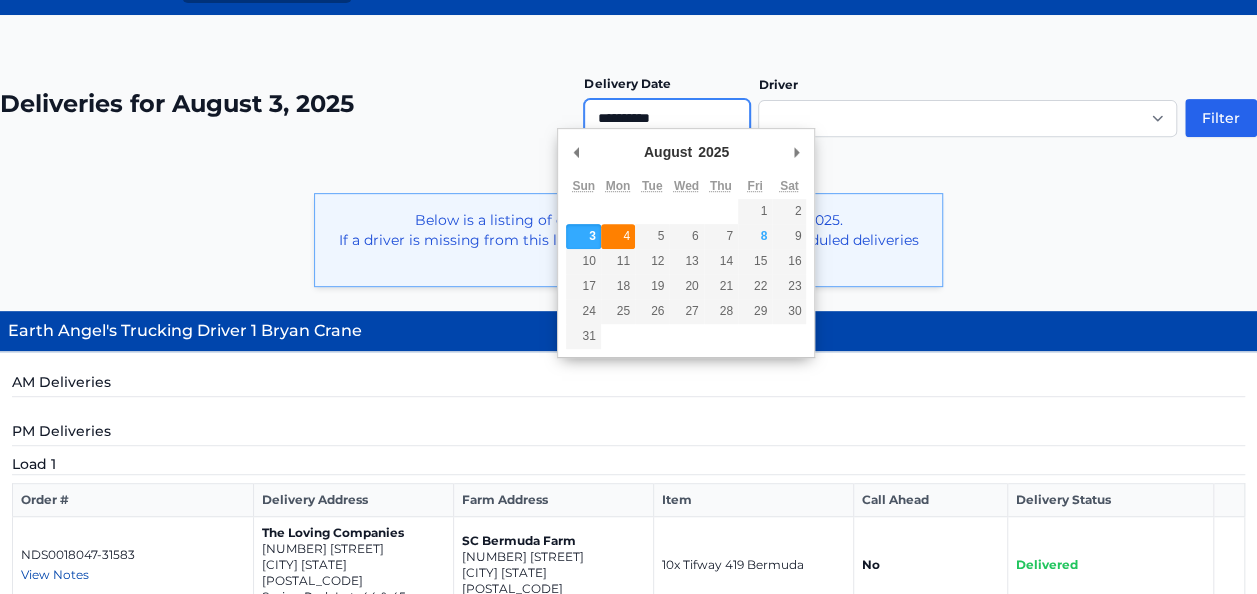 type on "**********" 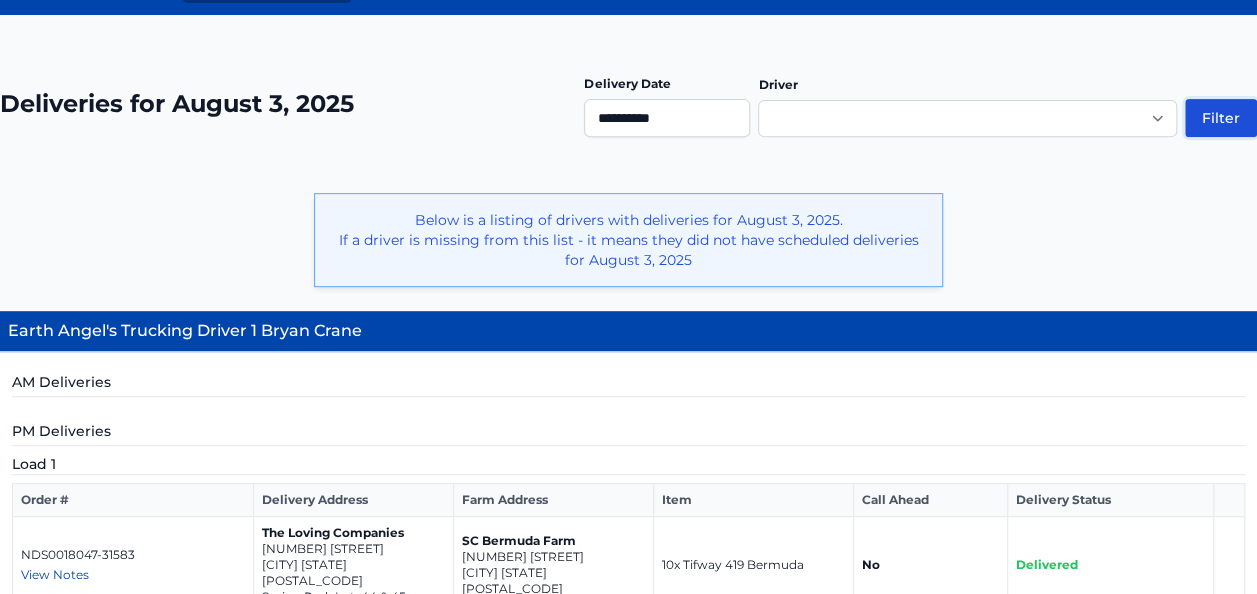 click on "Filter" at bounding box center (1221, 118) 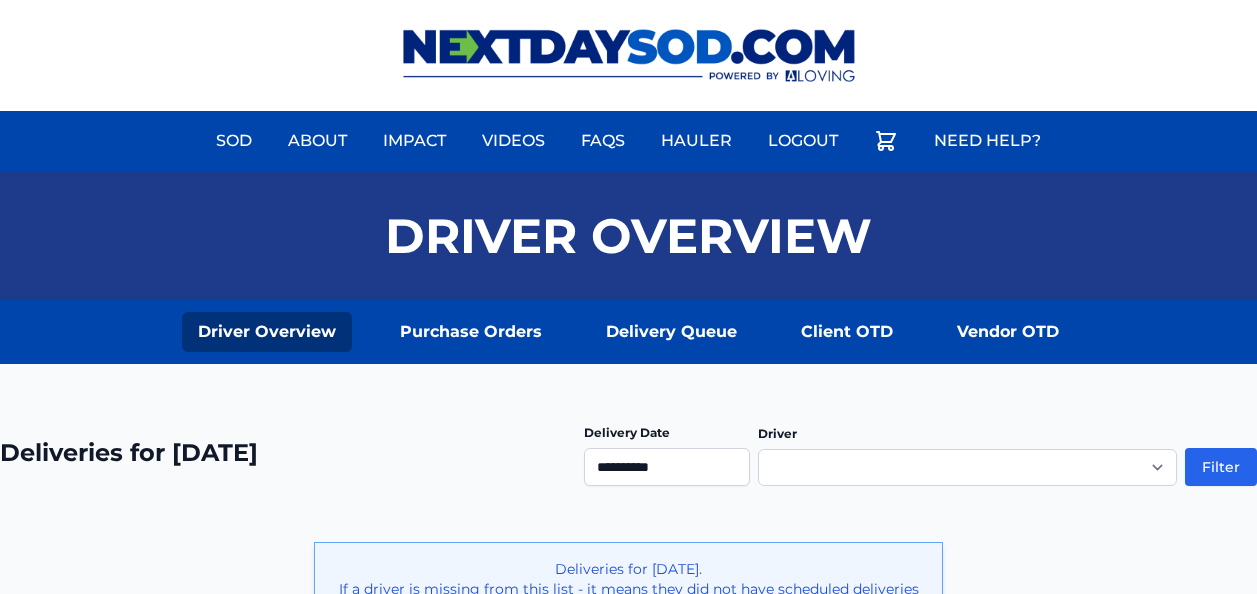 scroll, scrollTop: 0, scrollLeft: 0, axis: both 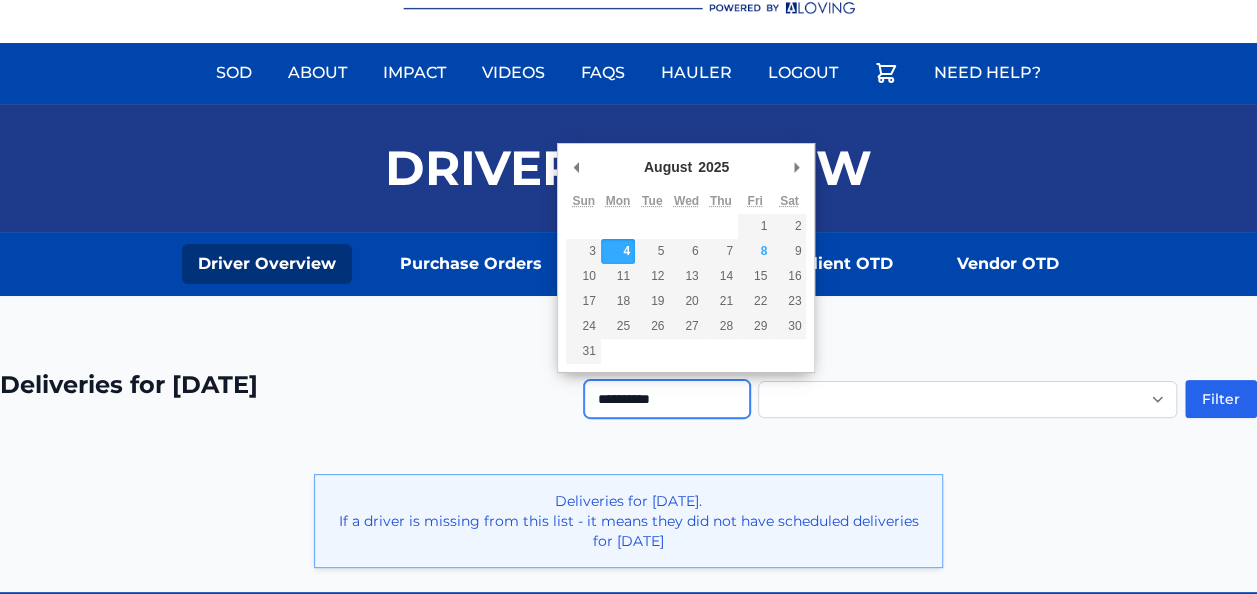 click on "**********" at bounding box center [667, 399] 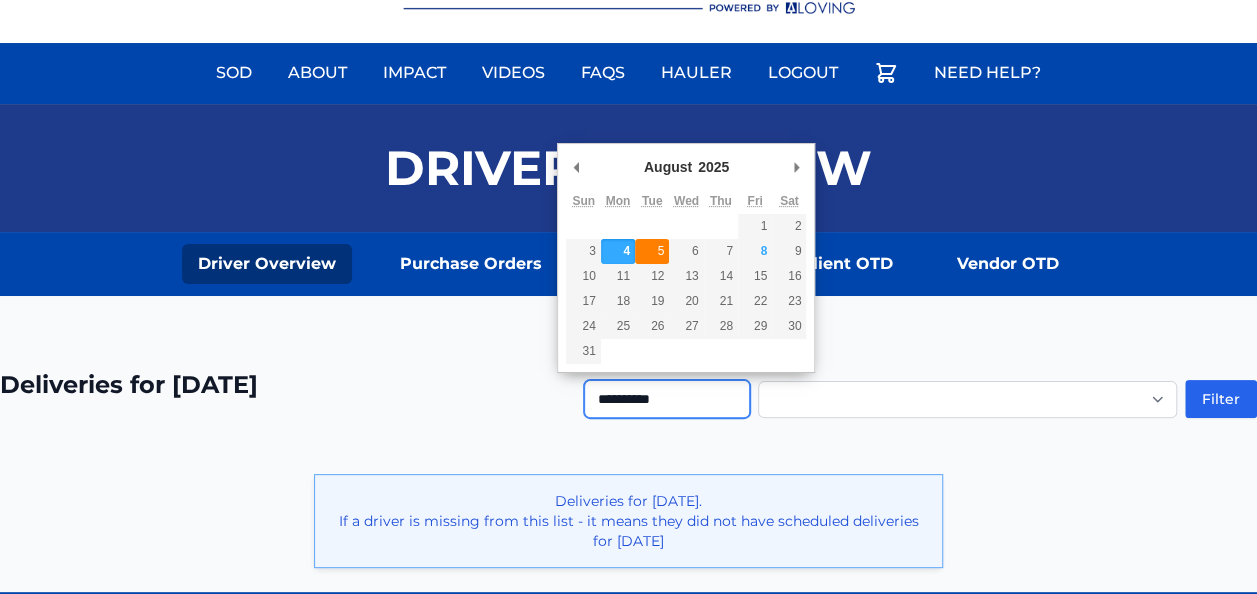 type on "**********" 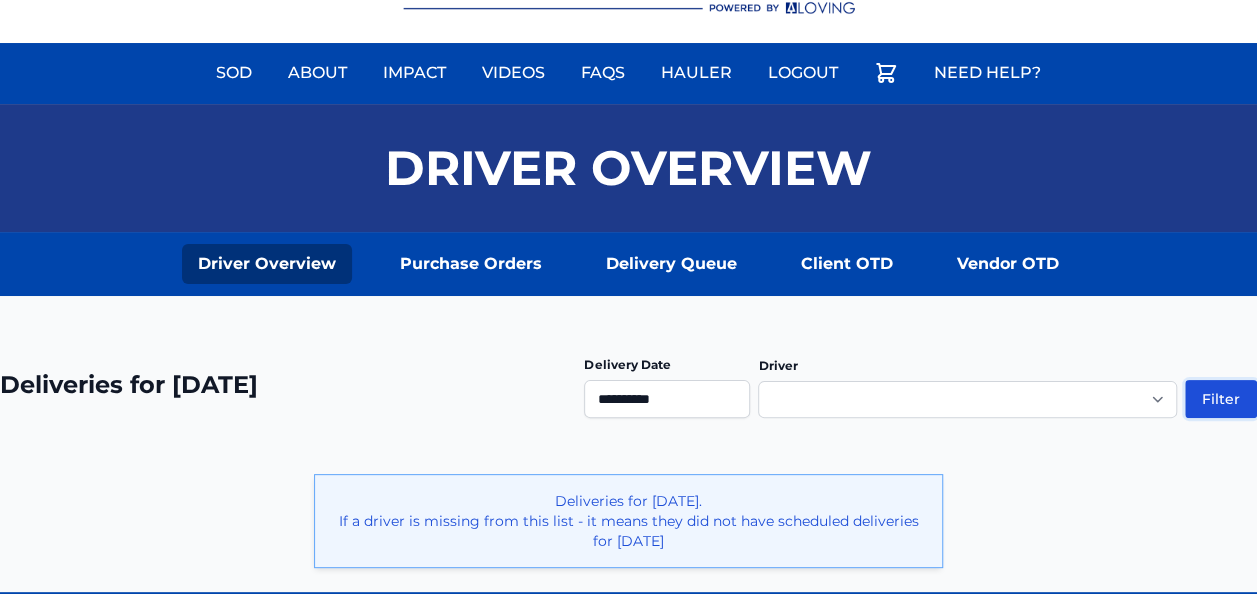 click on "Filter" at bounding box center (1221, 399) 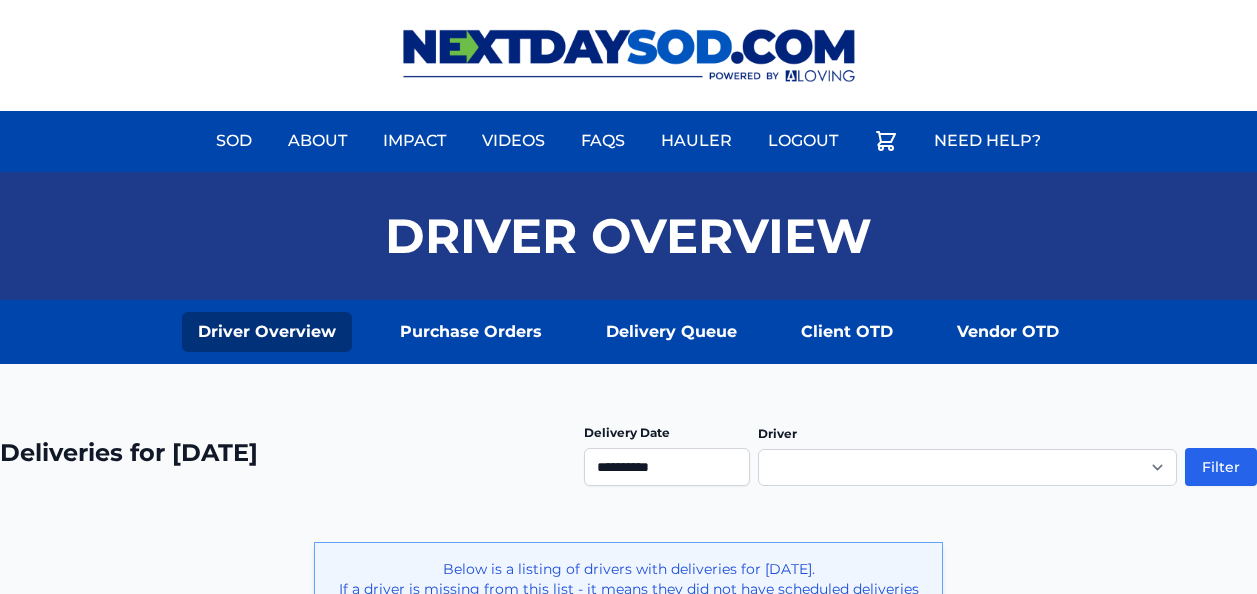 scroll, scrollTop: 0, scrollLeft: 0, axis: both 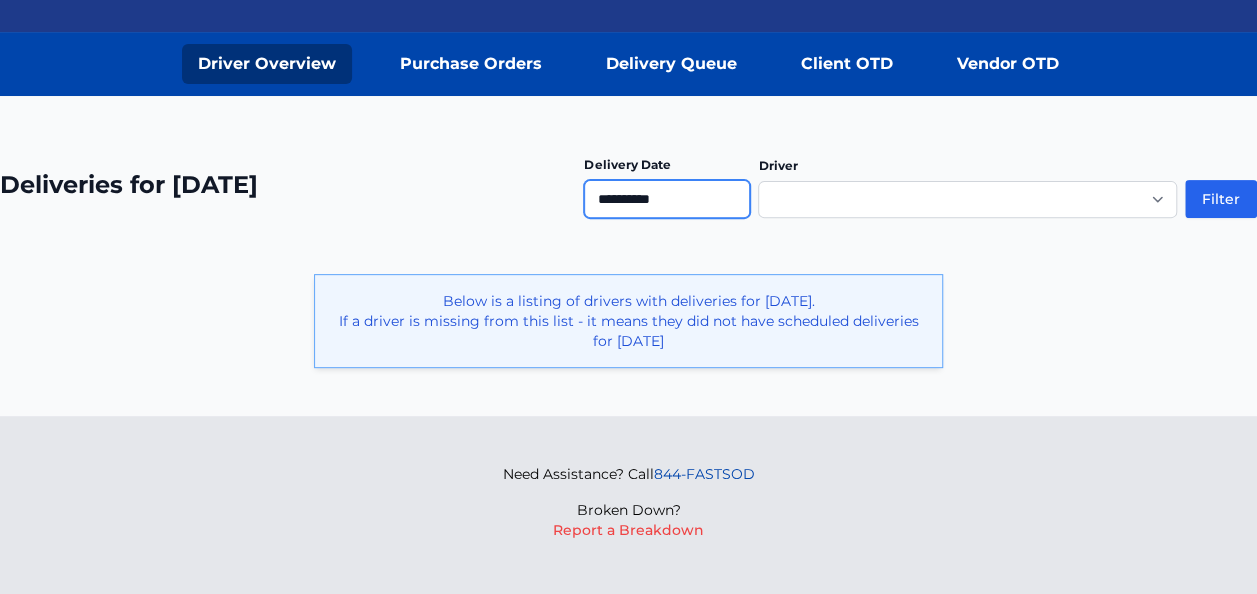 click on "**********" at bounding box center (667, 199) 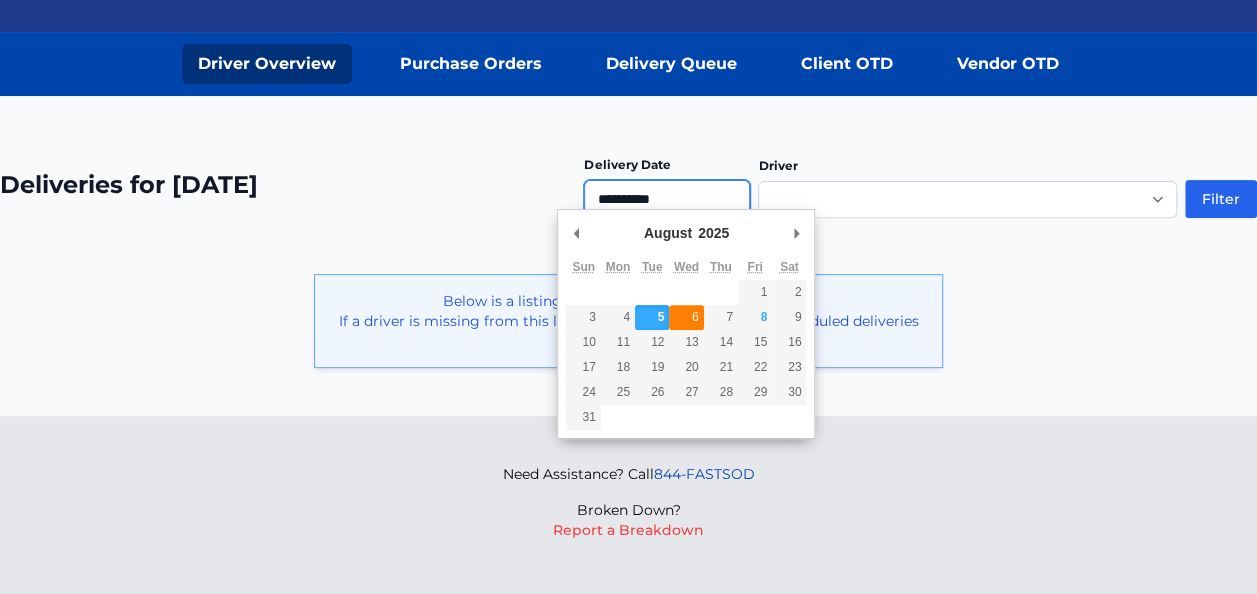 type on "**********" 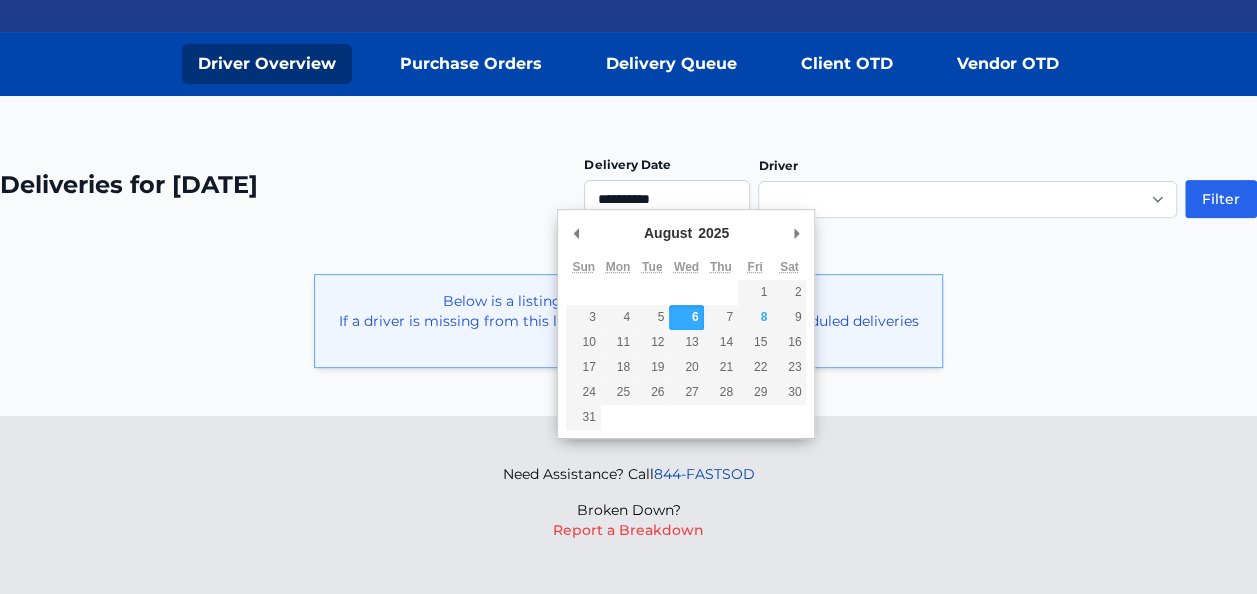 drag, startPoint x: 680, startPoint y: 316, endPoint x: 903, endPoint y: 305, distance: 223.27113 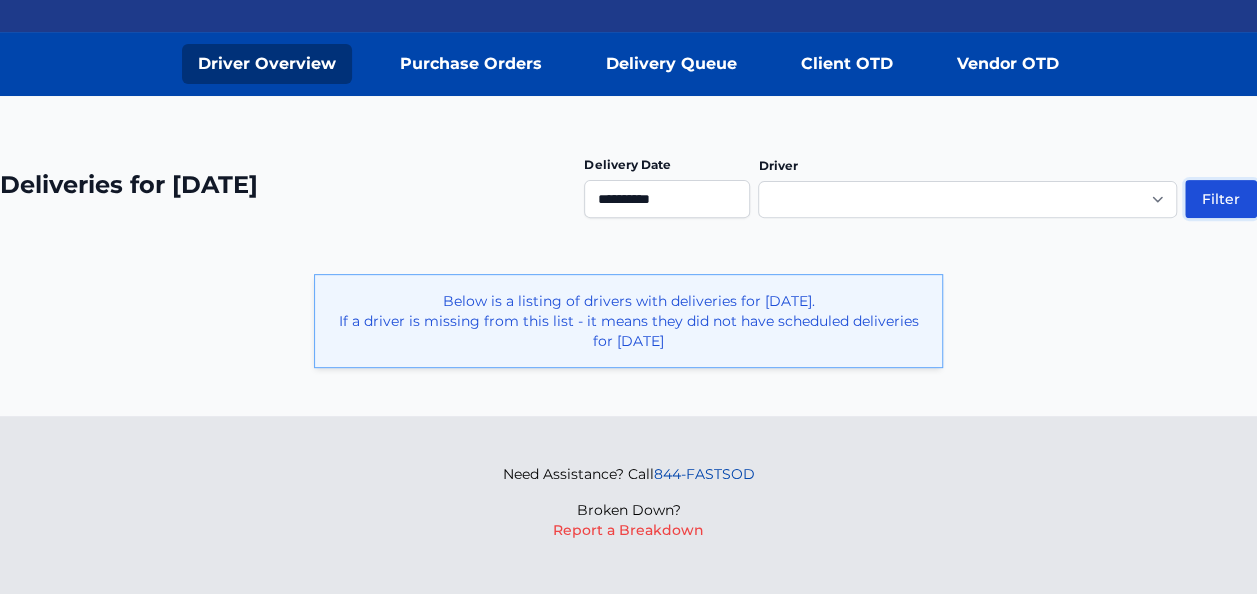 click on "Filter" at bounding box center (1221, 199) 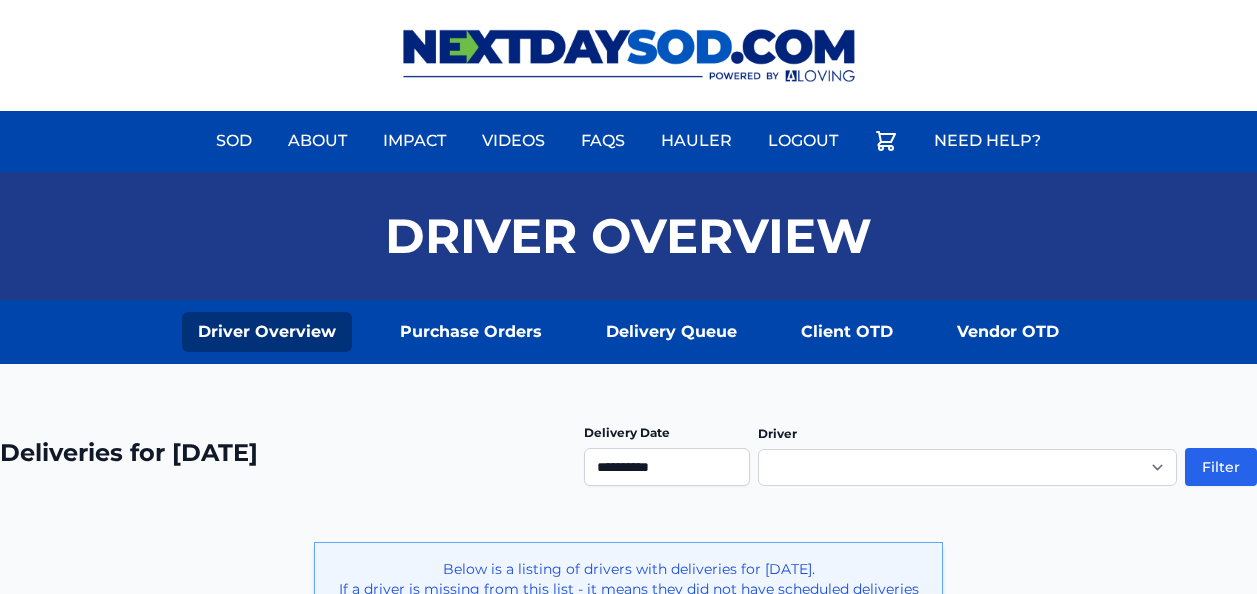 scroll, scrollTop: 0, scrollLeft: 0, axis: both 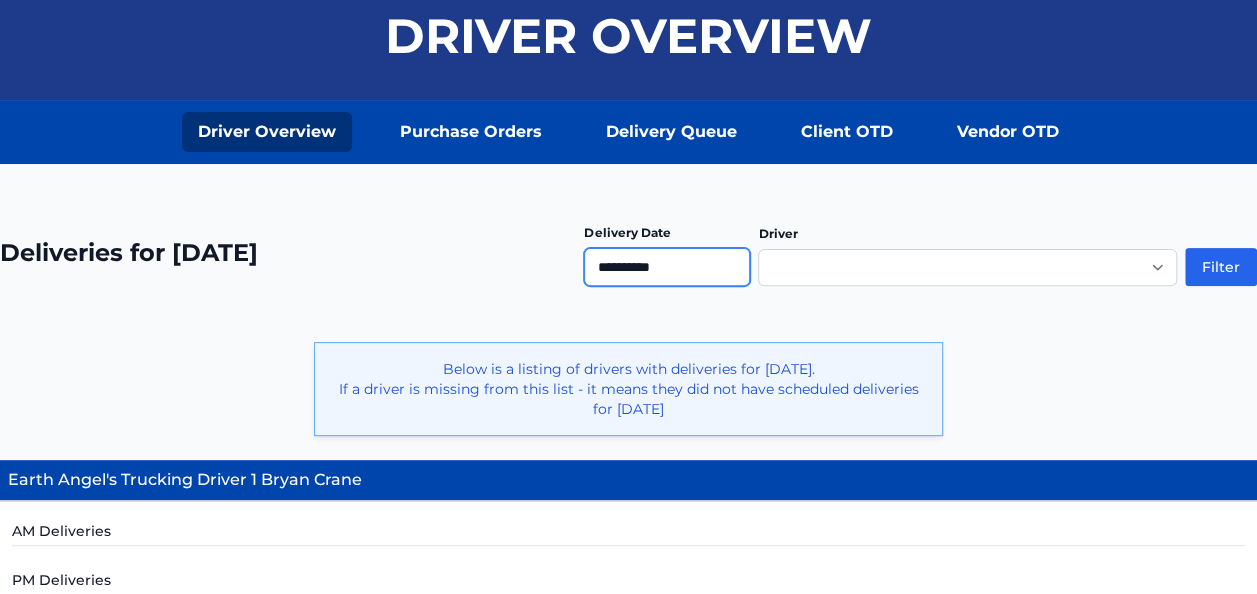 click on "**********" at bounding box center [667, 267] 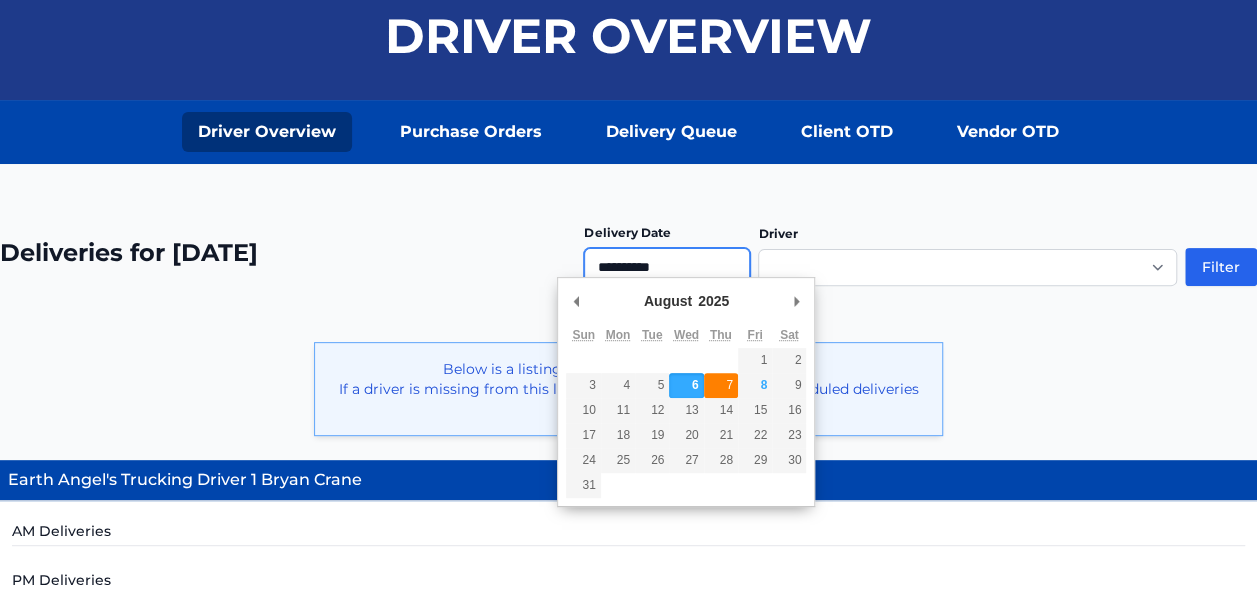 type on "**********" 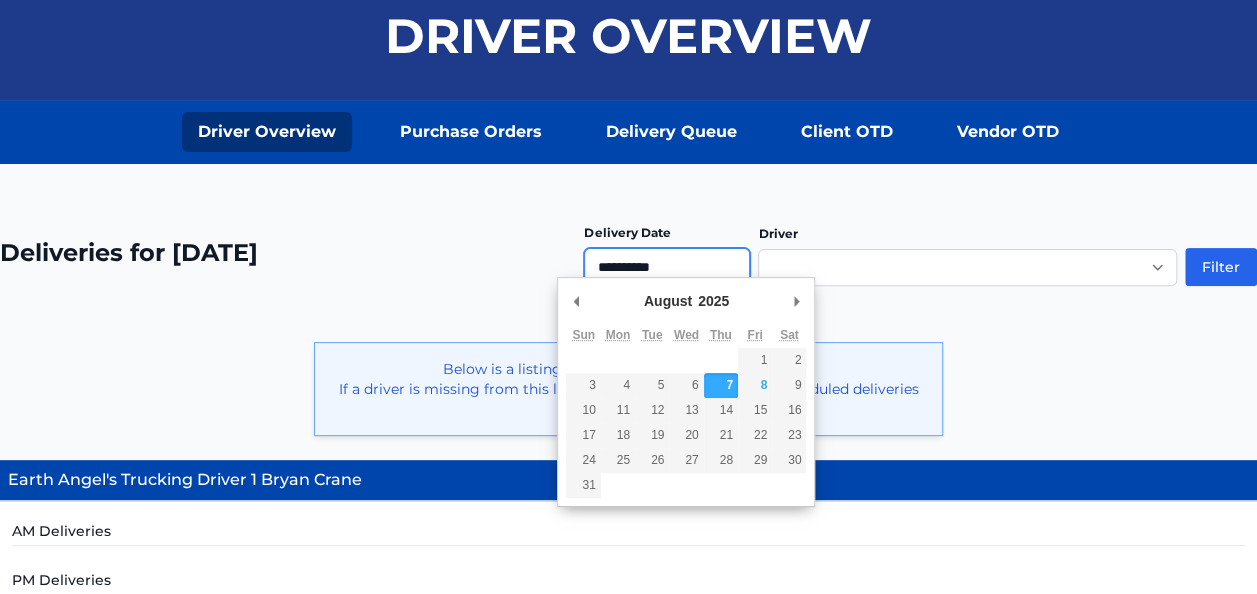 drag, startPoint x: 722, startPoint y: 386, endPoint x: 796, endPoint y: 359, distance: 78.77182 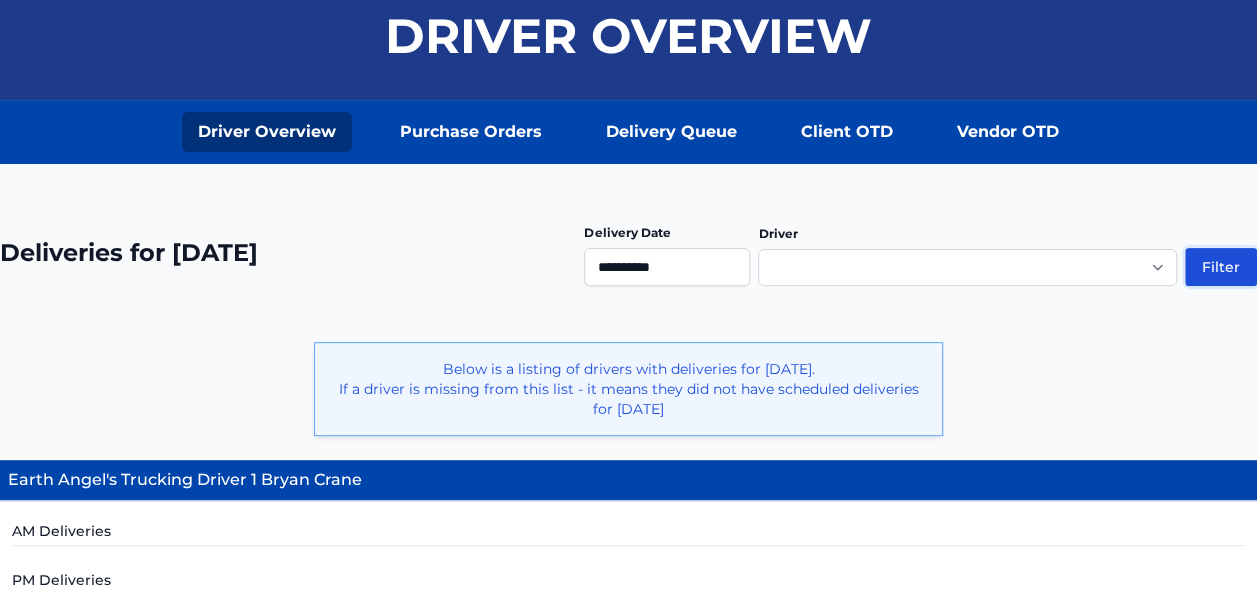 click on "Filter" at bounding box center (1221, 267) 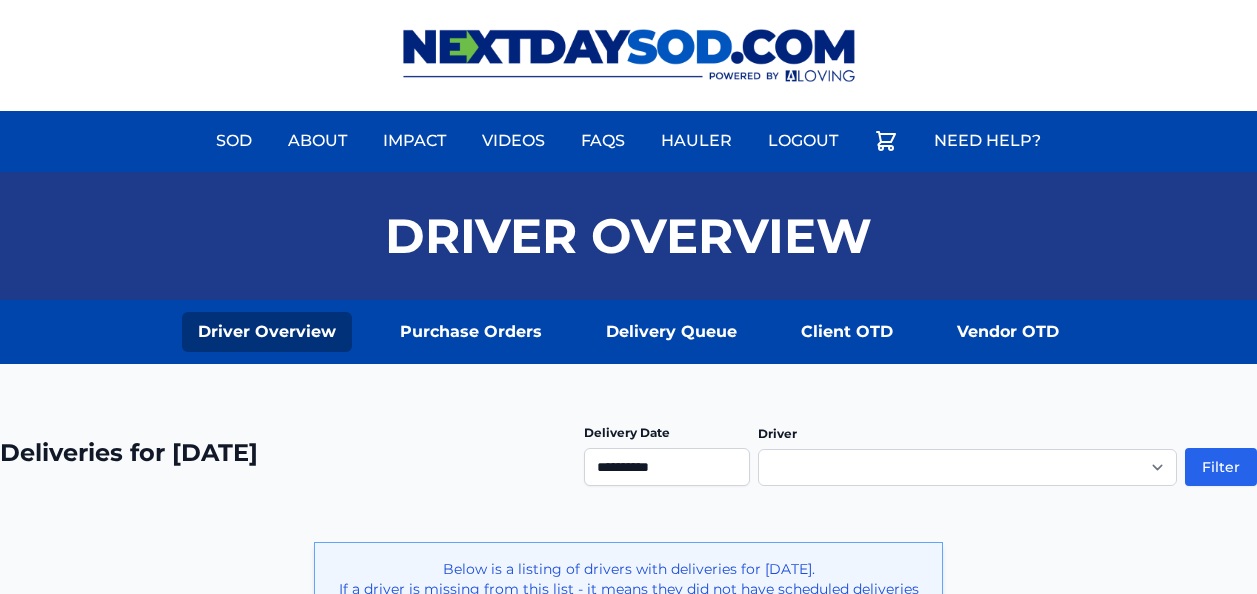 scroll, scrollTop: 0, scrollLeft: 0, axis: both 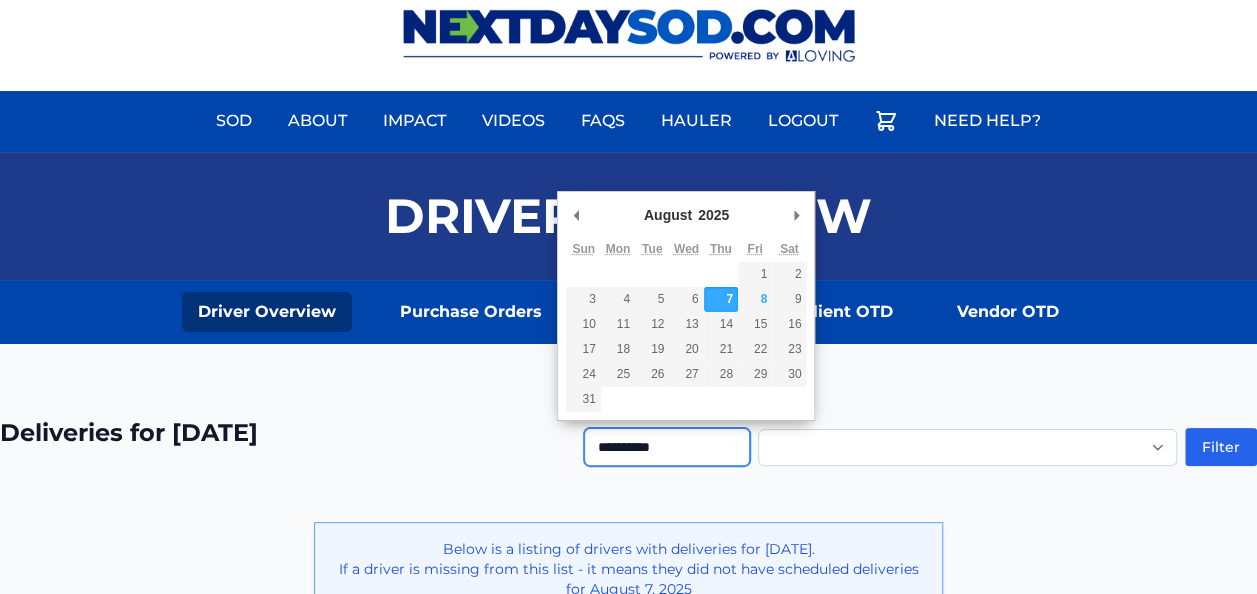 click on "**********" at bounding box center (667, 447) 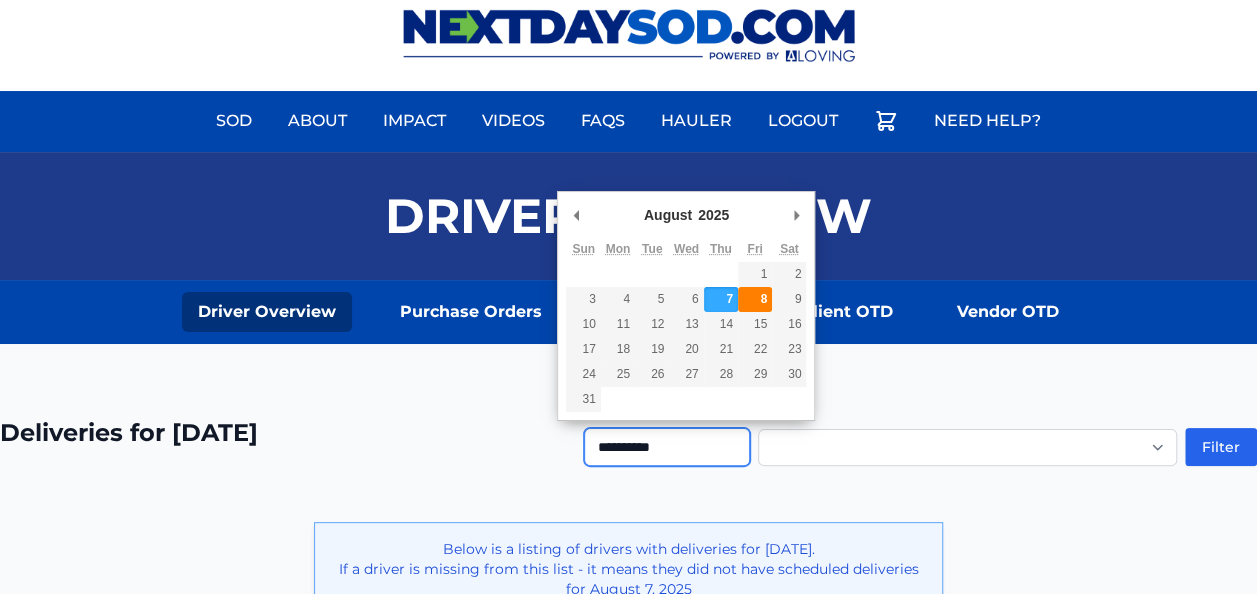 type on "**********" 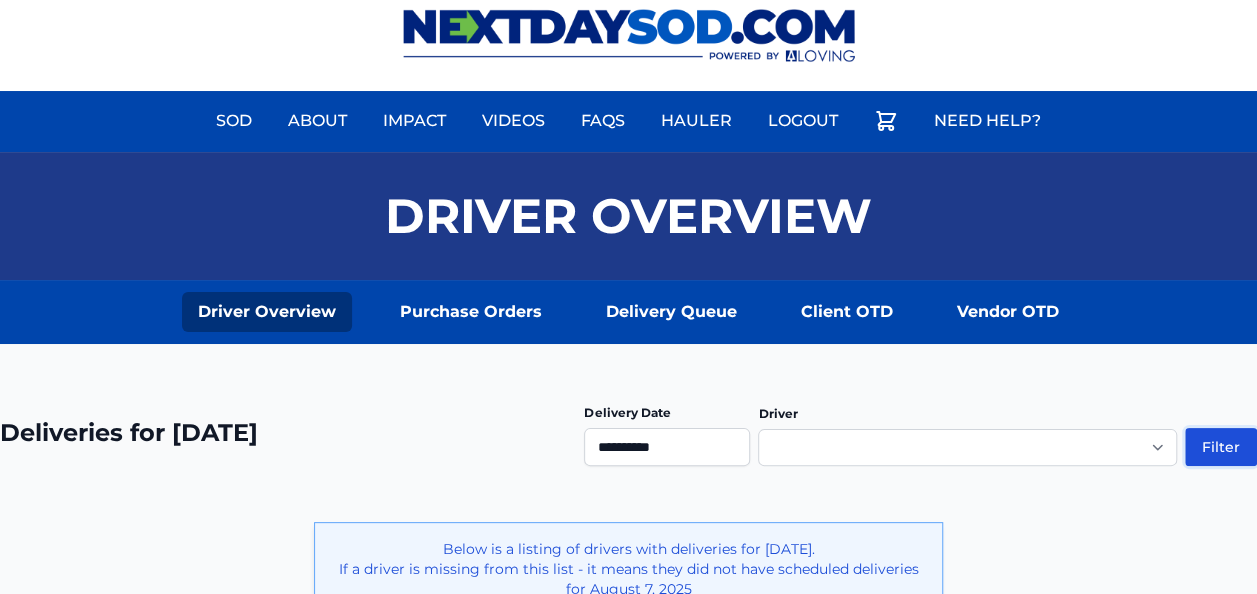 click on "Filter" at bounding box center [1221, 447] 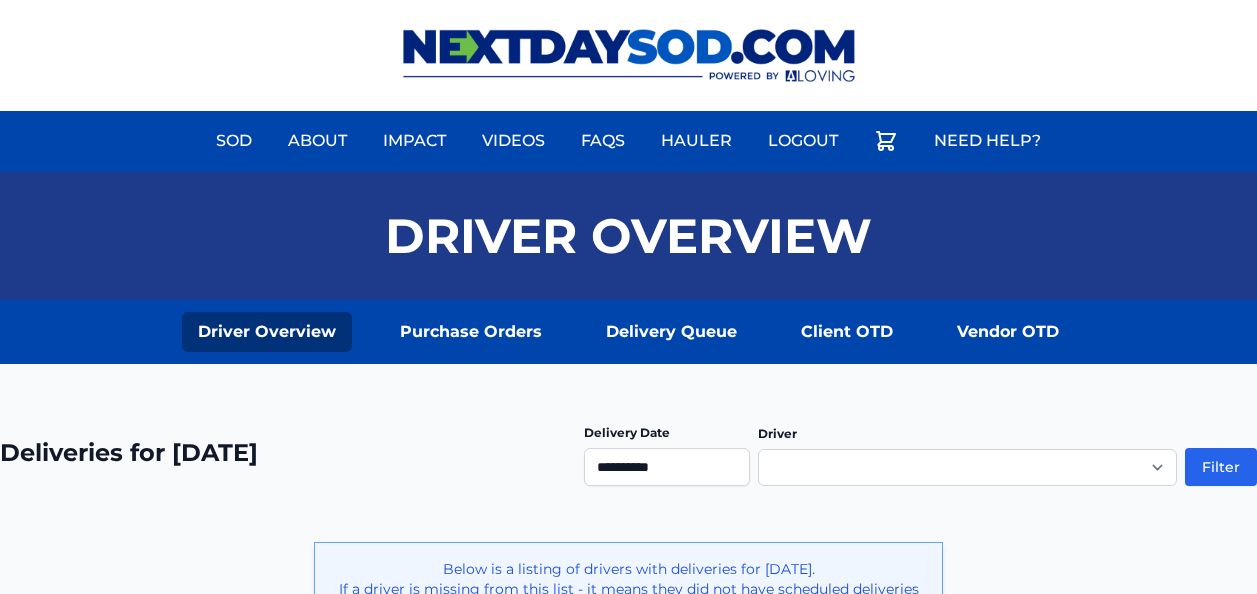 scroll, scrollTop: 0, scrollLeft: 0, axis: both 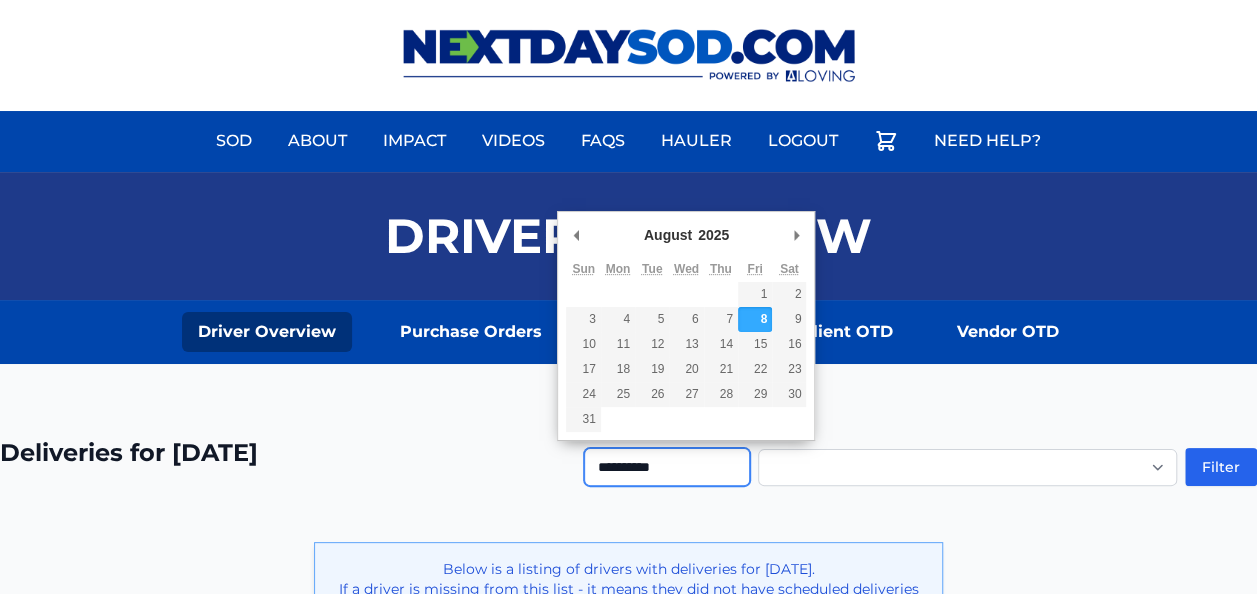 click on "**********" at bounding box center (667, 467) 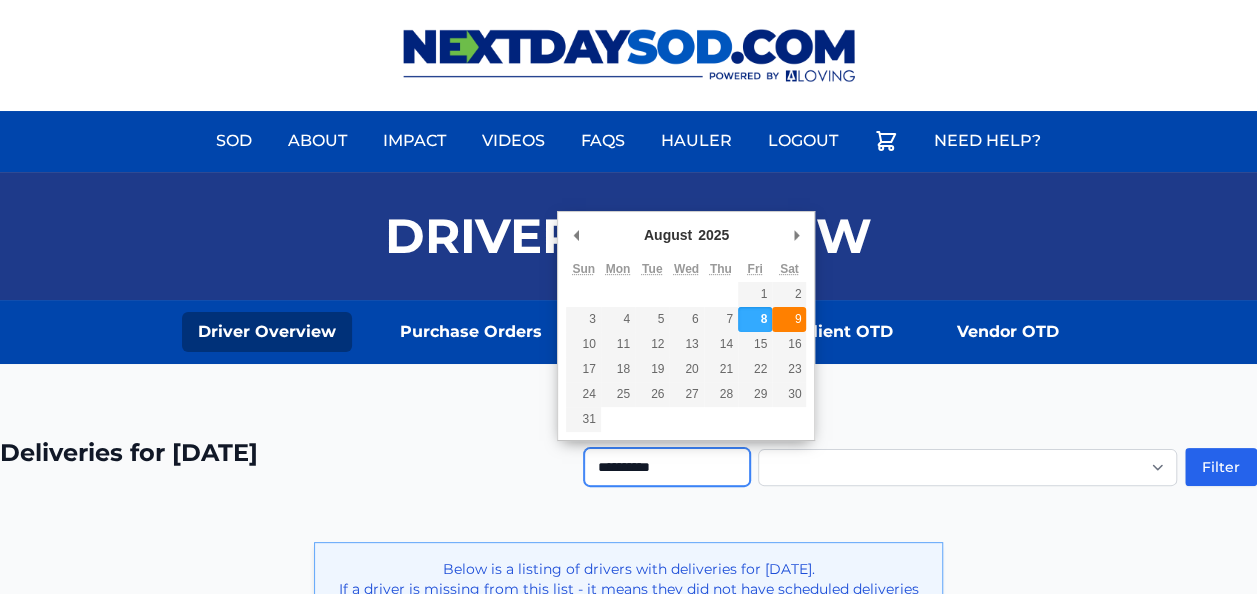 type on "**********" 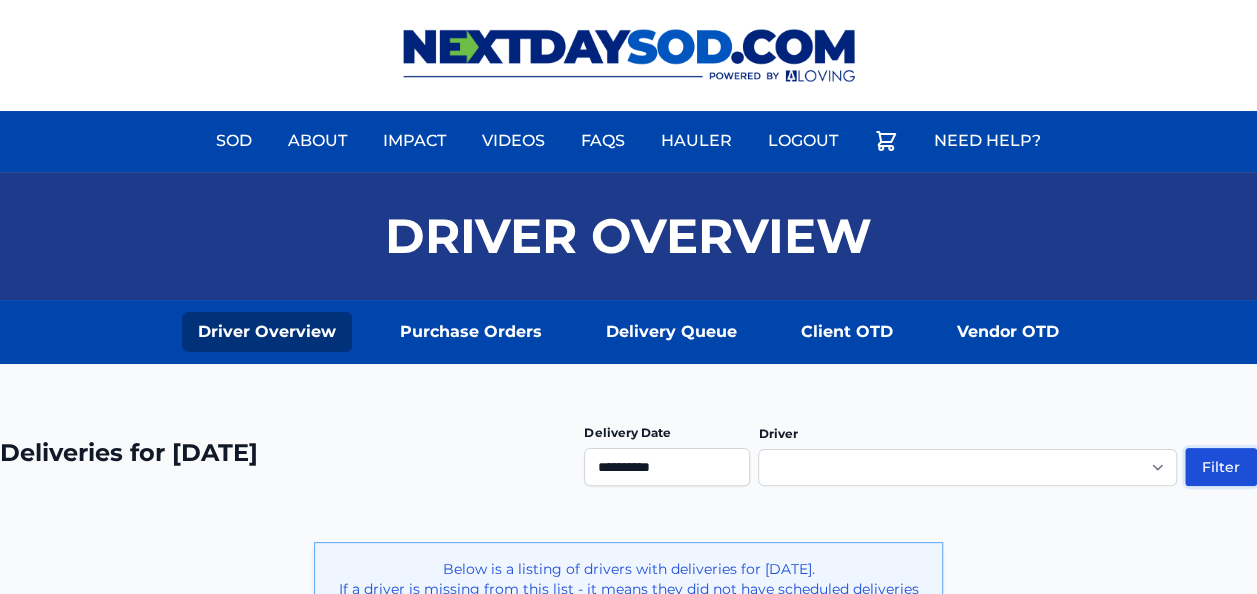click on "Filter" at bounding box center (1221, 467) 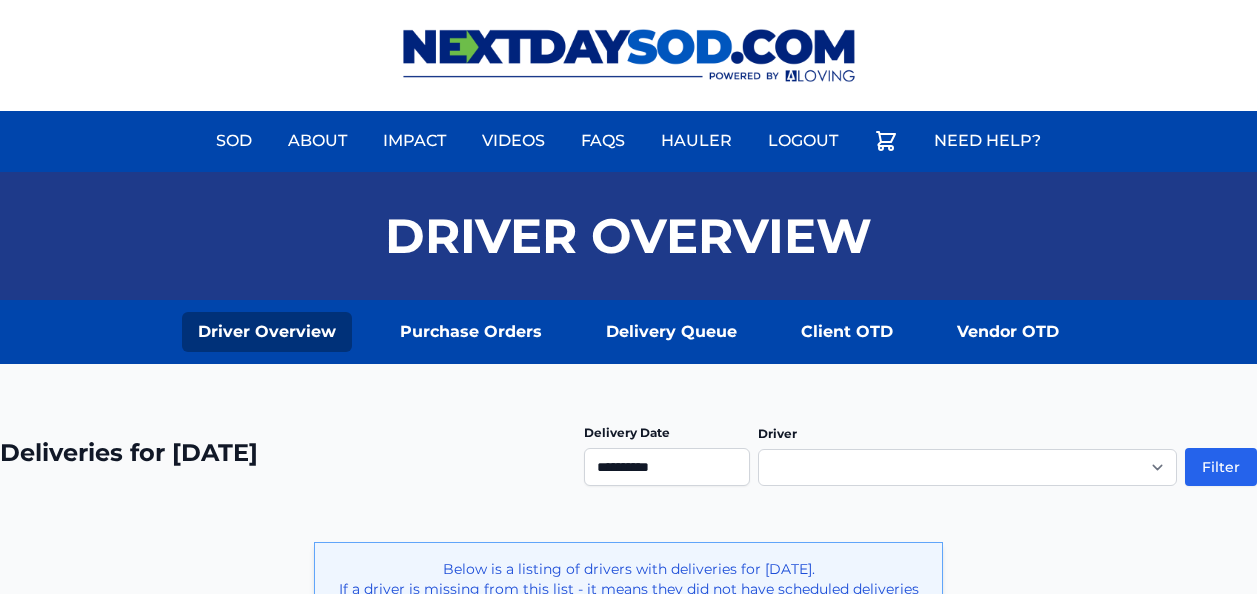 scroll, scrollTop: 0, scrollLeft: 0, axis: both 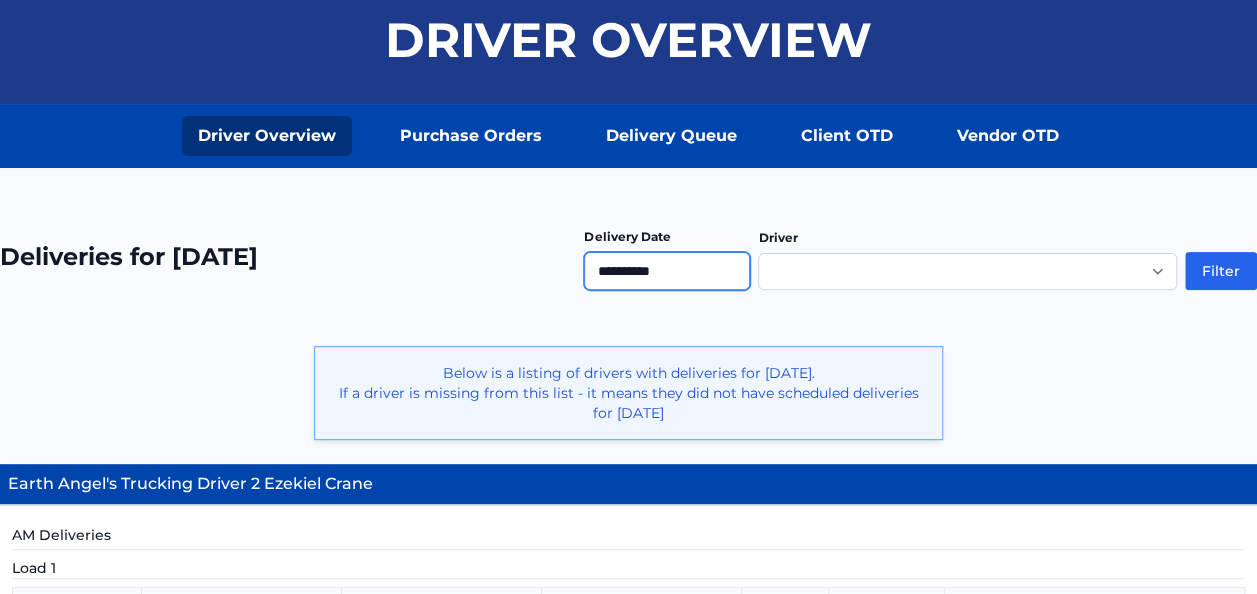 click on "**********" at bounding box center (667, 271) 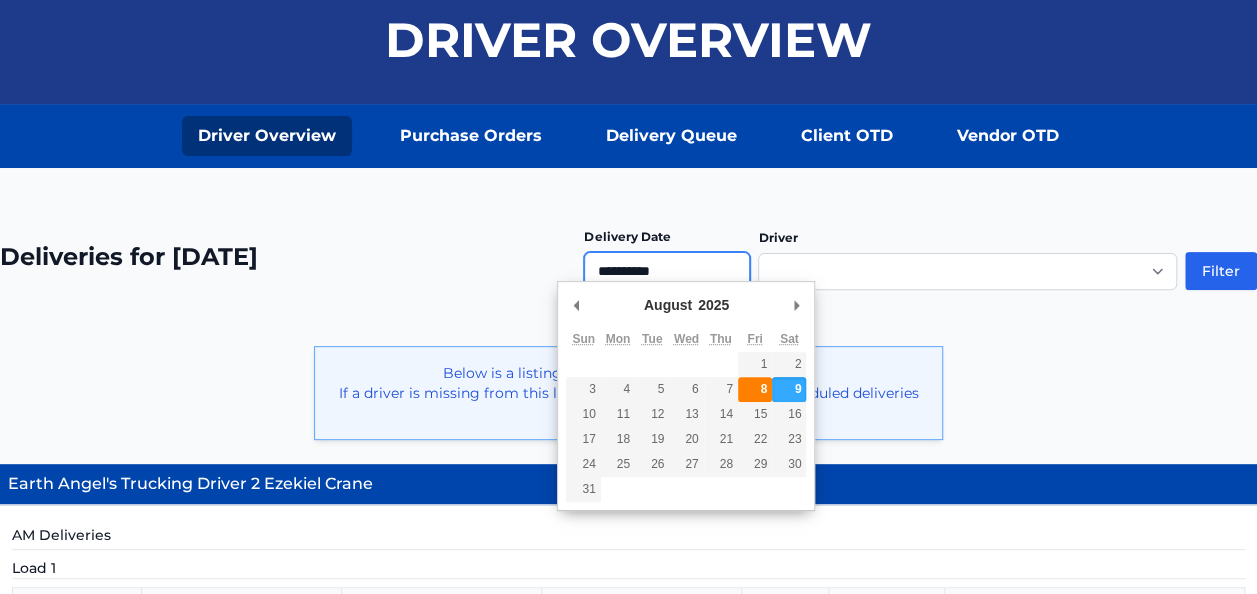 type on "**********" 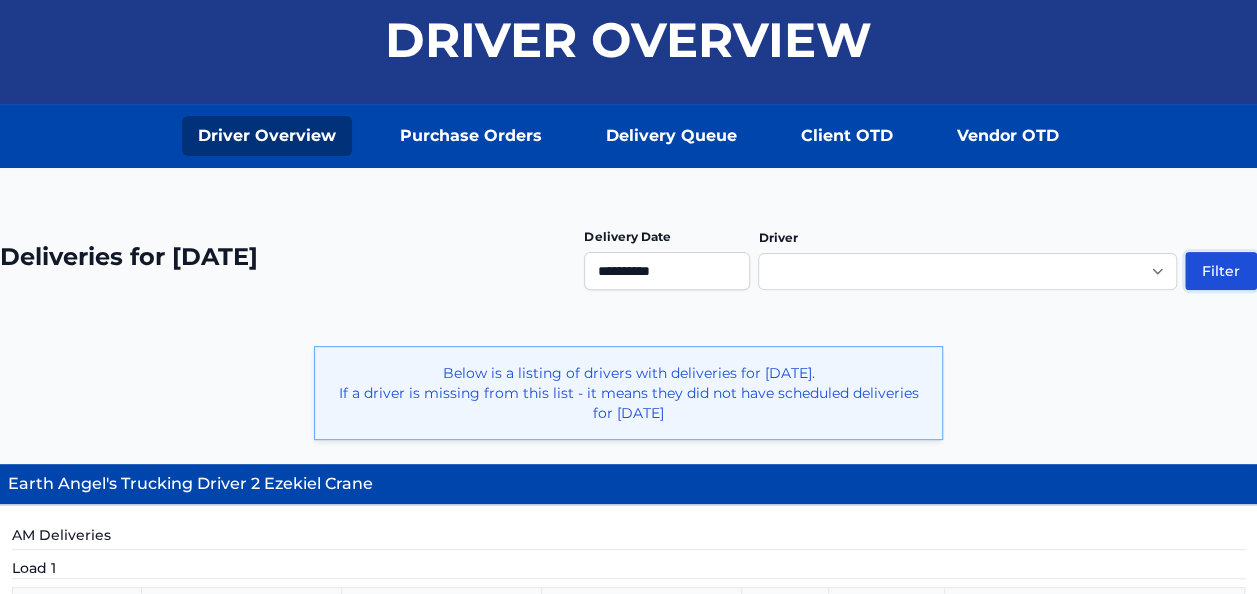 click on "Filter" at bounding box center [1221, 271] 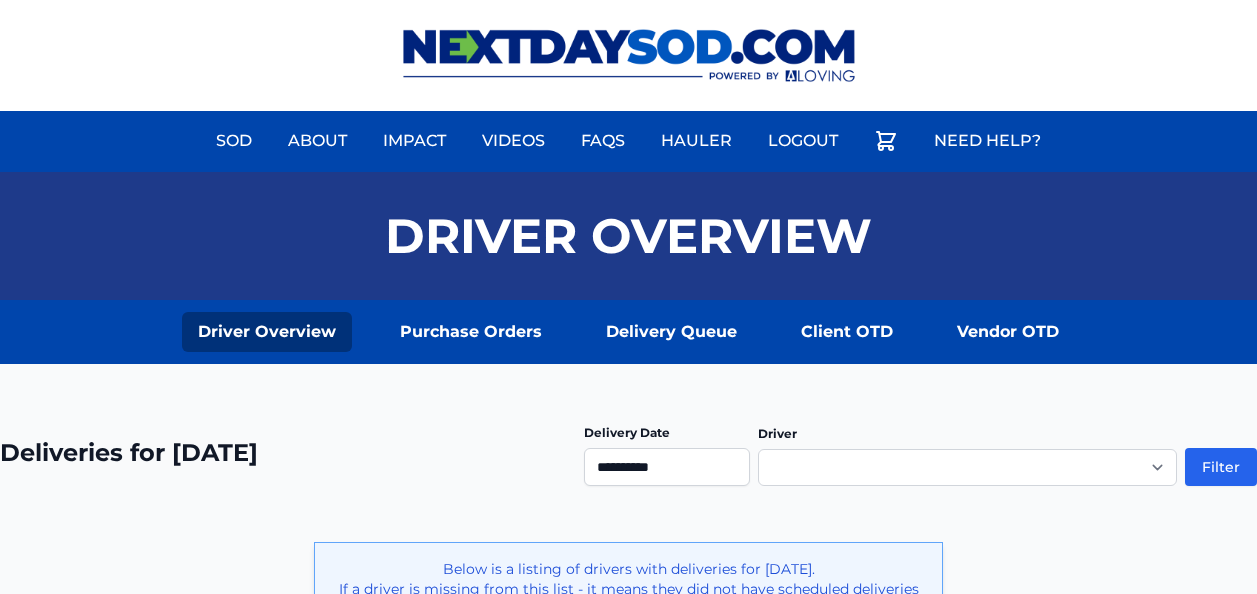 scroll, scrollTop: 0, scrollLeft: 0, axis: both 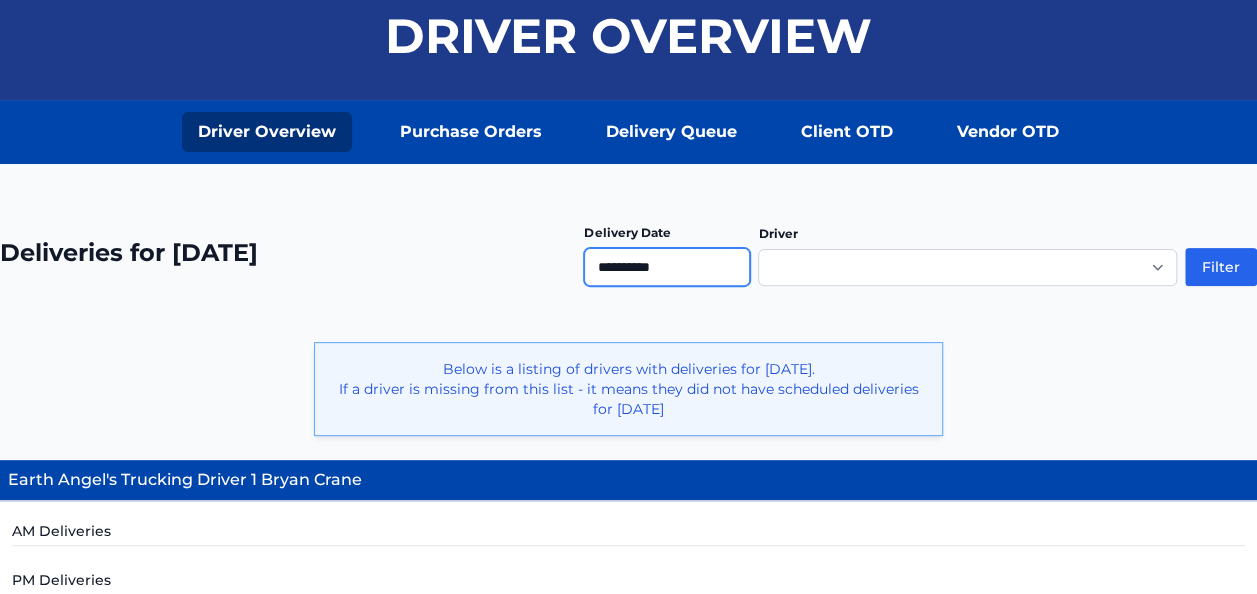 click on "**********" at bounding box center (667, 267) 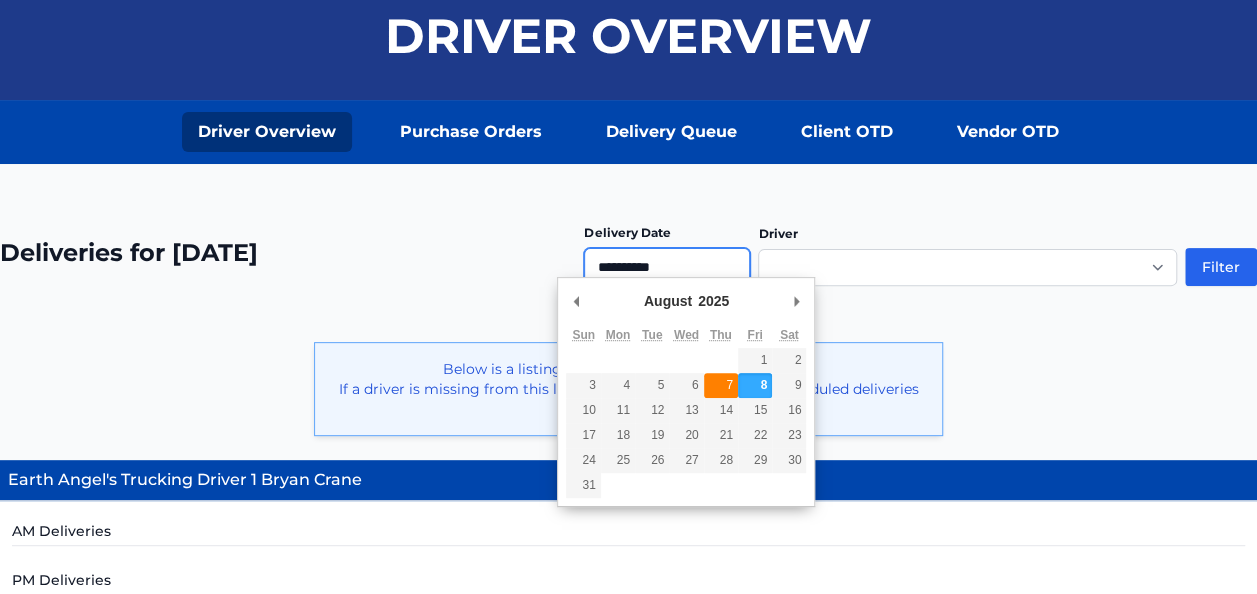 type on "**********" 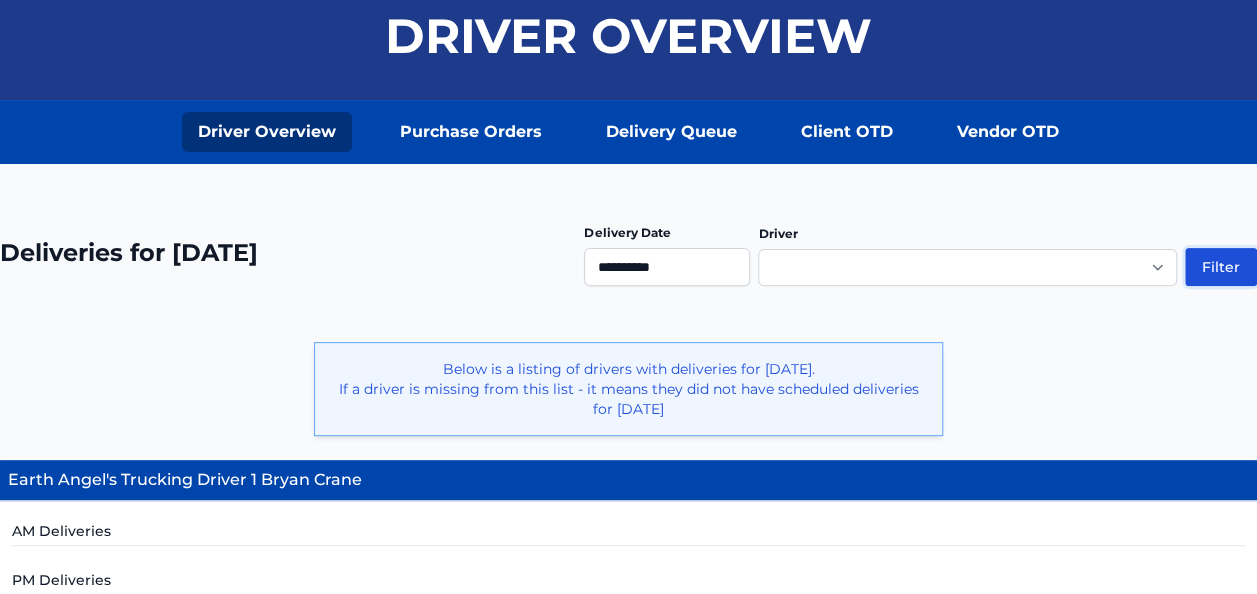 click on "Filter" at bounding box center [1221, 267] 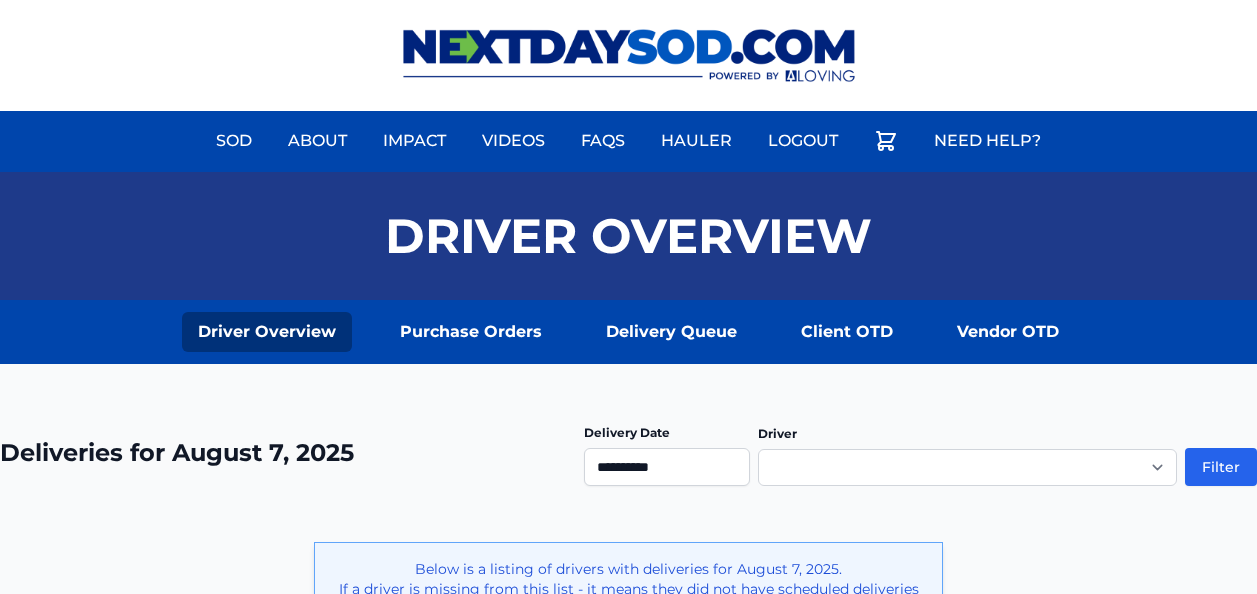 scroll, scrollTop: 0, scrollLeft: 0, axis: both 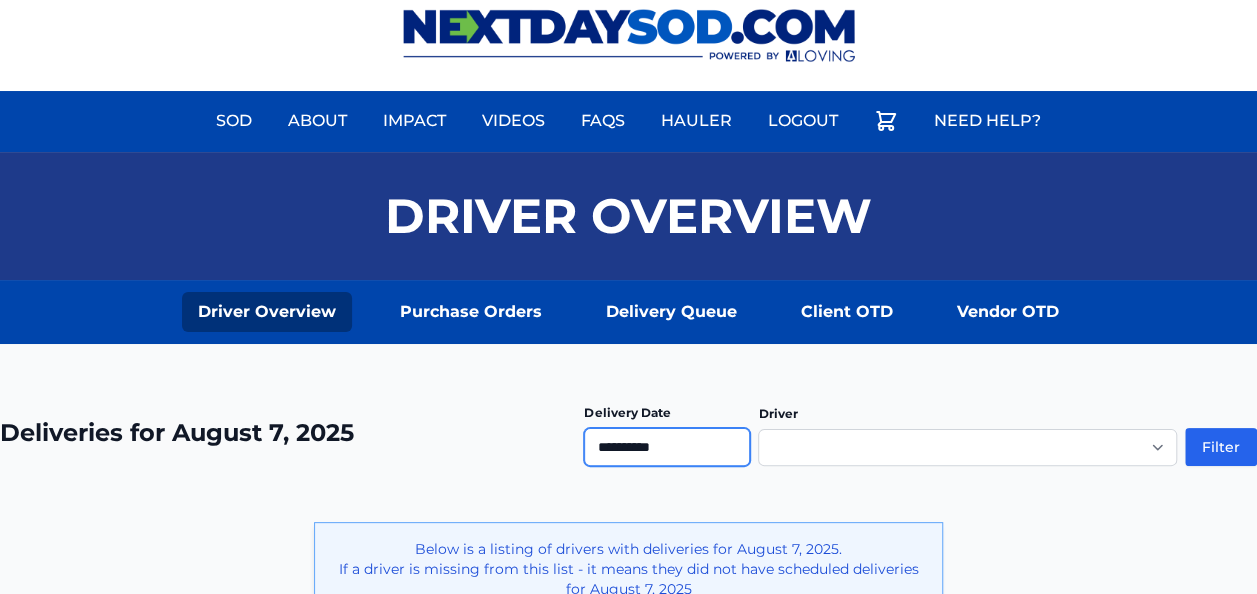 click on "**********" at bounding box center (667, 447) 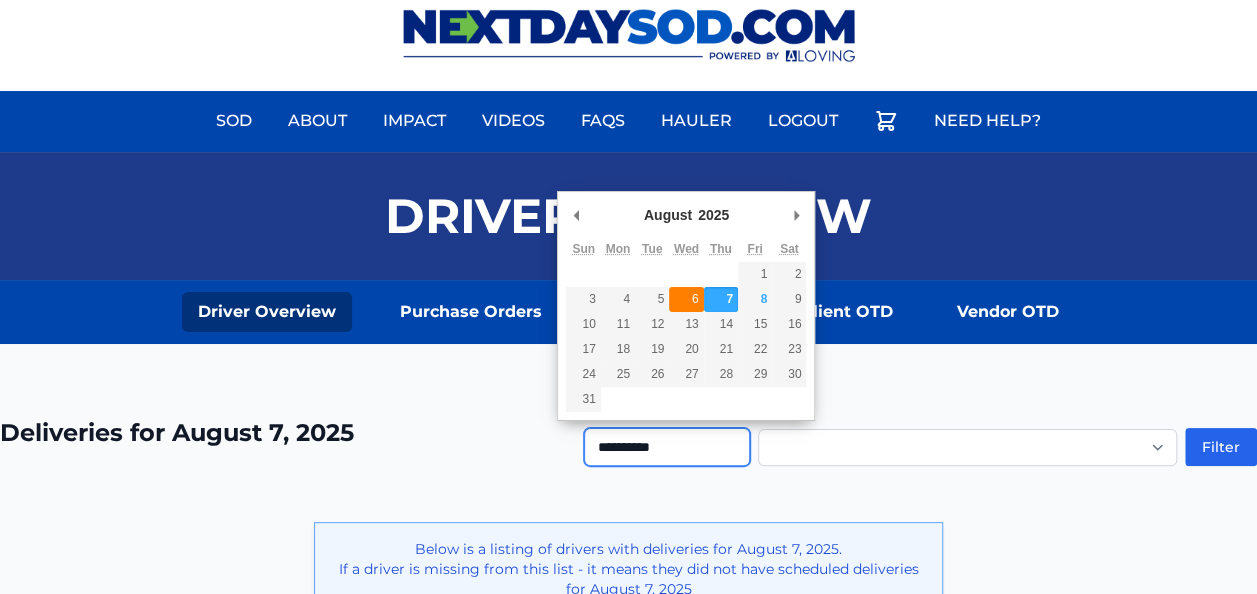 type on "**********" 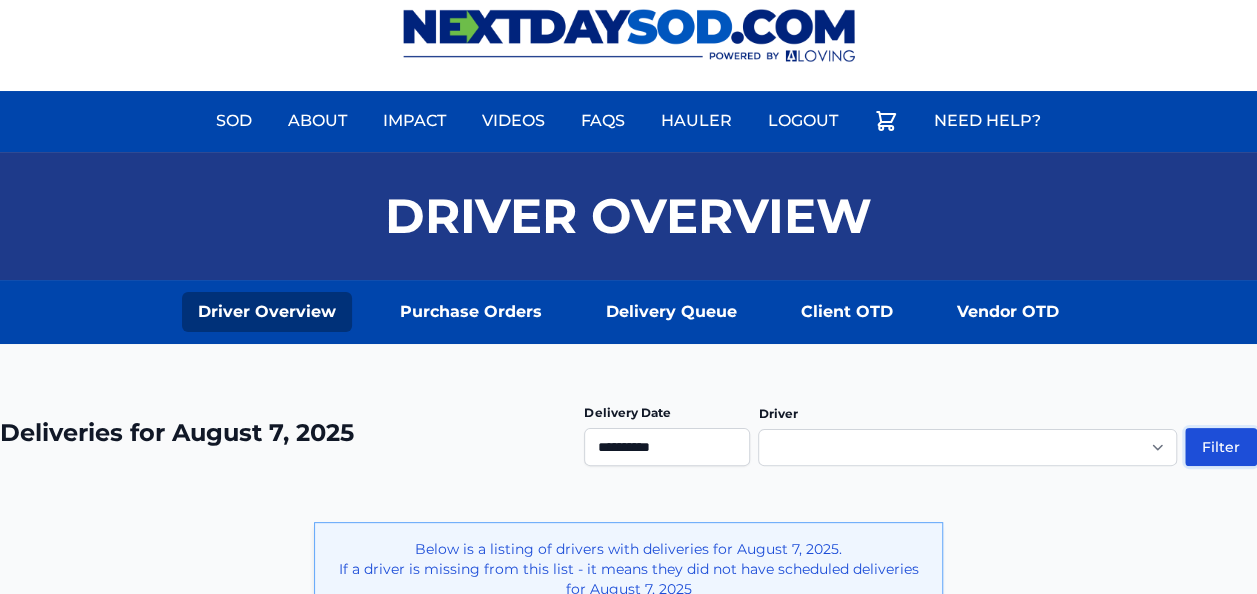 click on "Filter" at bounding box center [1221, 447] 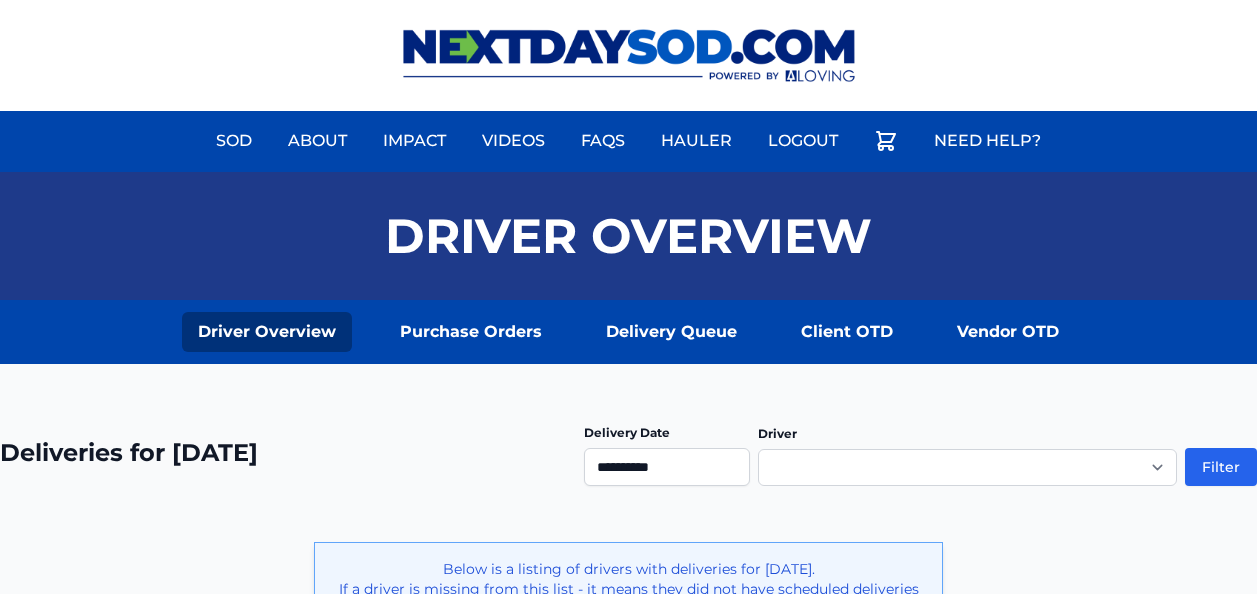 scroll, scrollTop: 0, scrollLeft: 0, axis: both 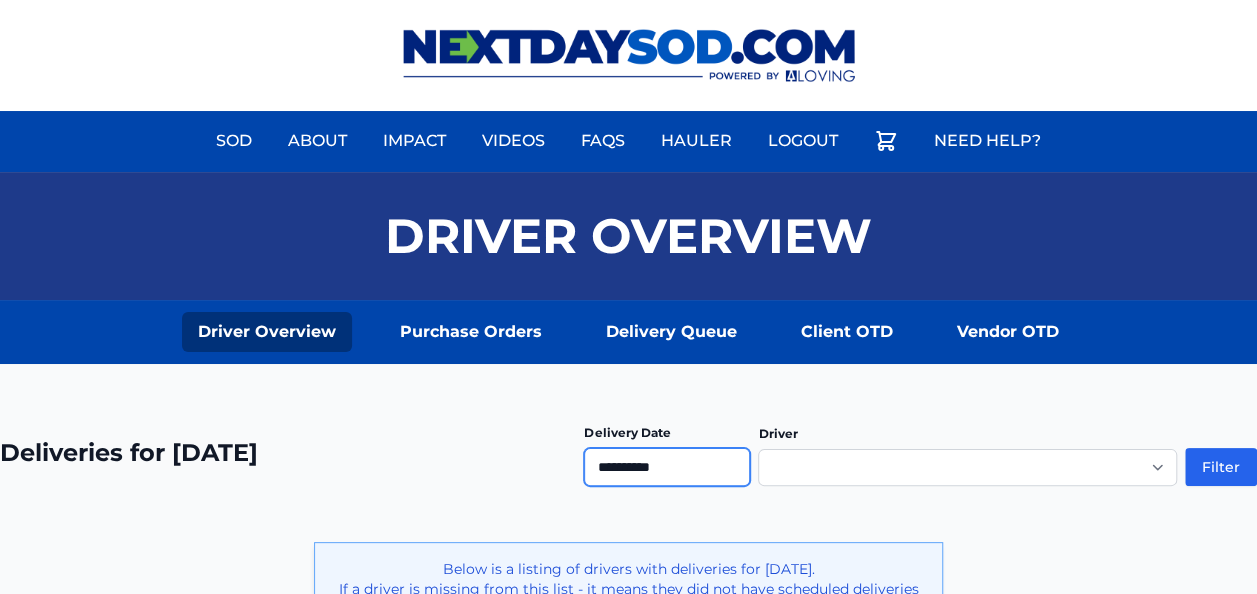 click on "**********" at bounding box center (667, 467) 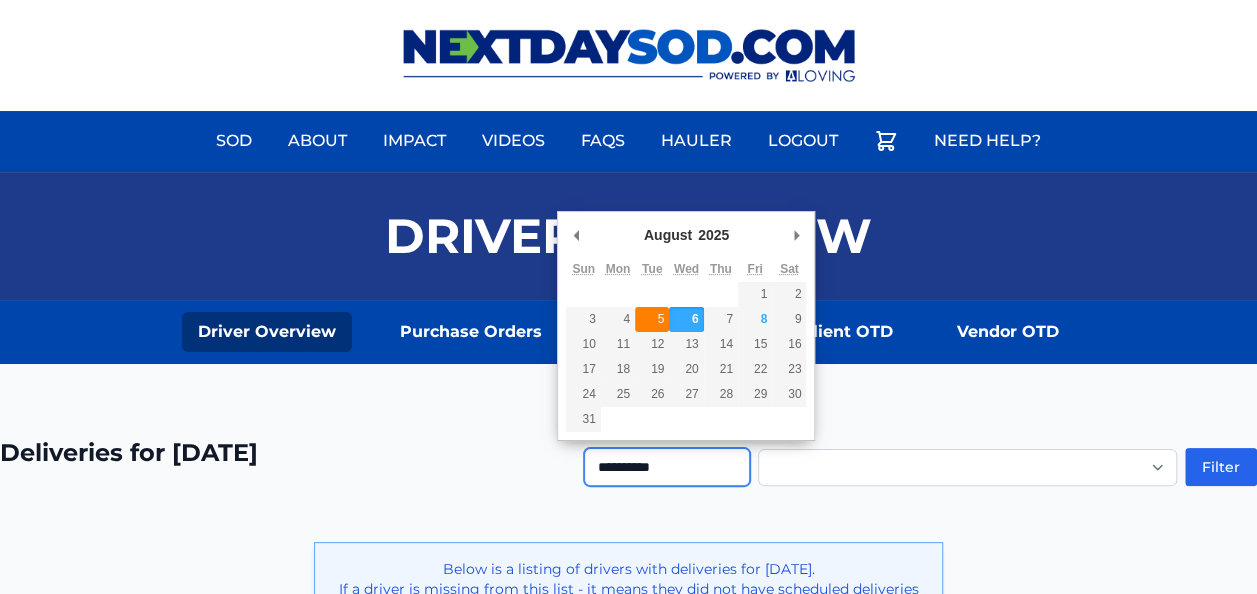 type on "**********" 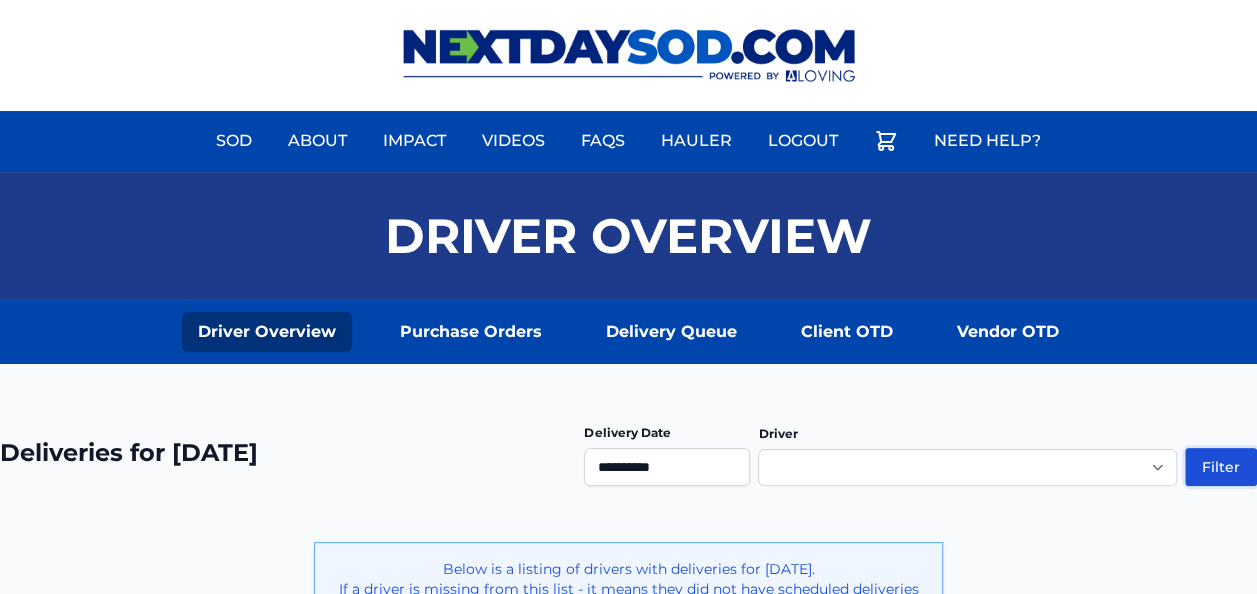 click on "Filter" at bounding box center (1221, 467) 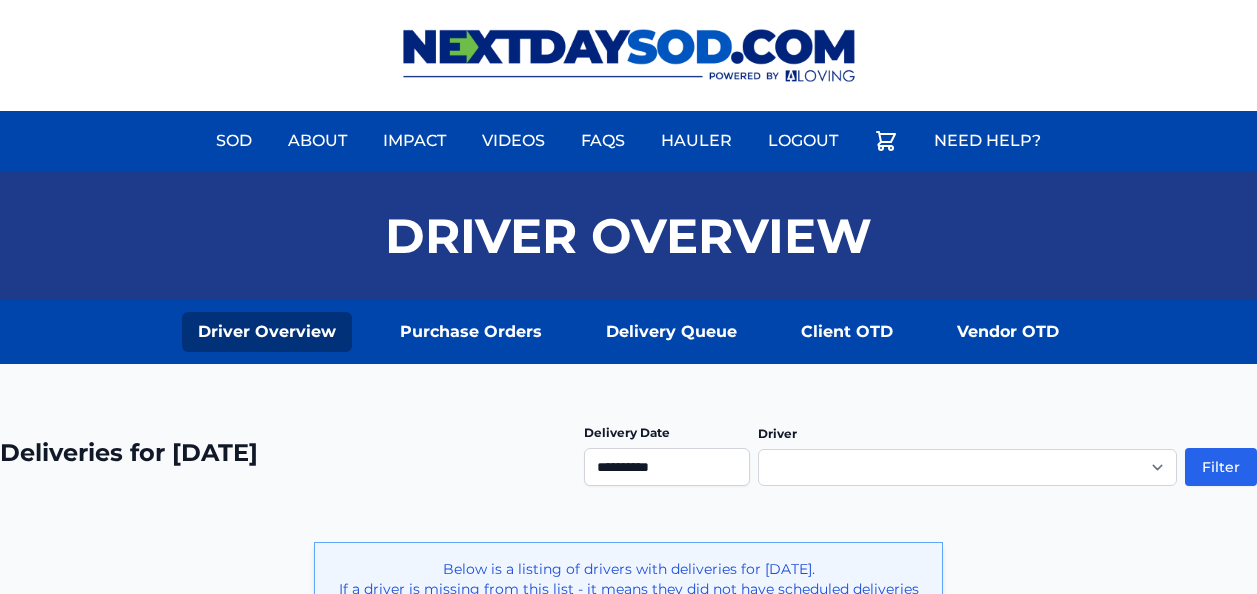 scroll, scrollTop: 0, scrollLeft: 0, axis: both 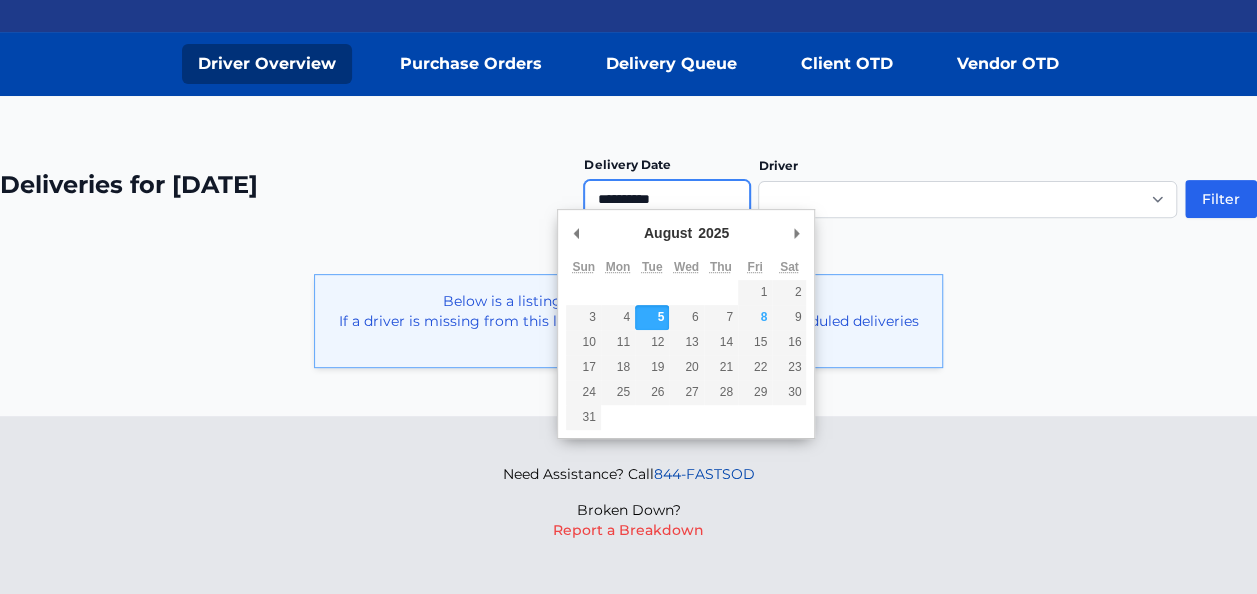 click on "**********" at bounding box center (667, 199) 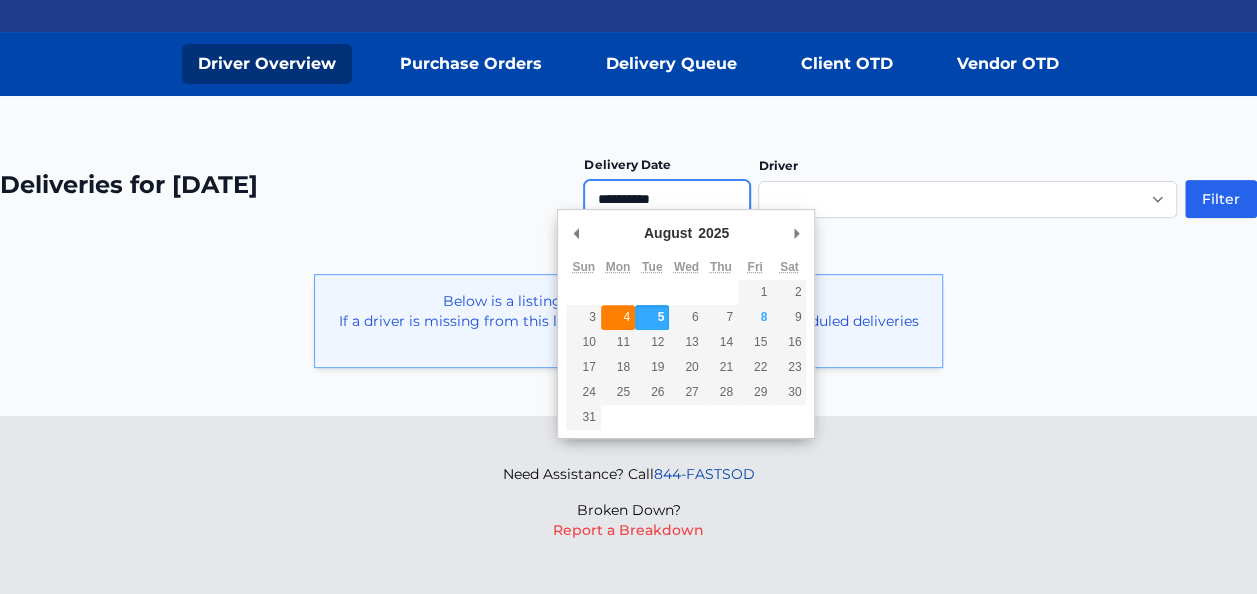 type on "**********" 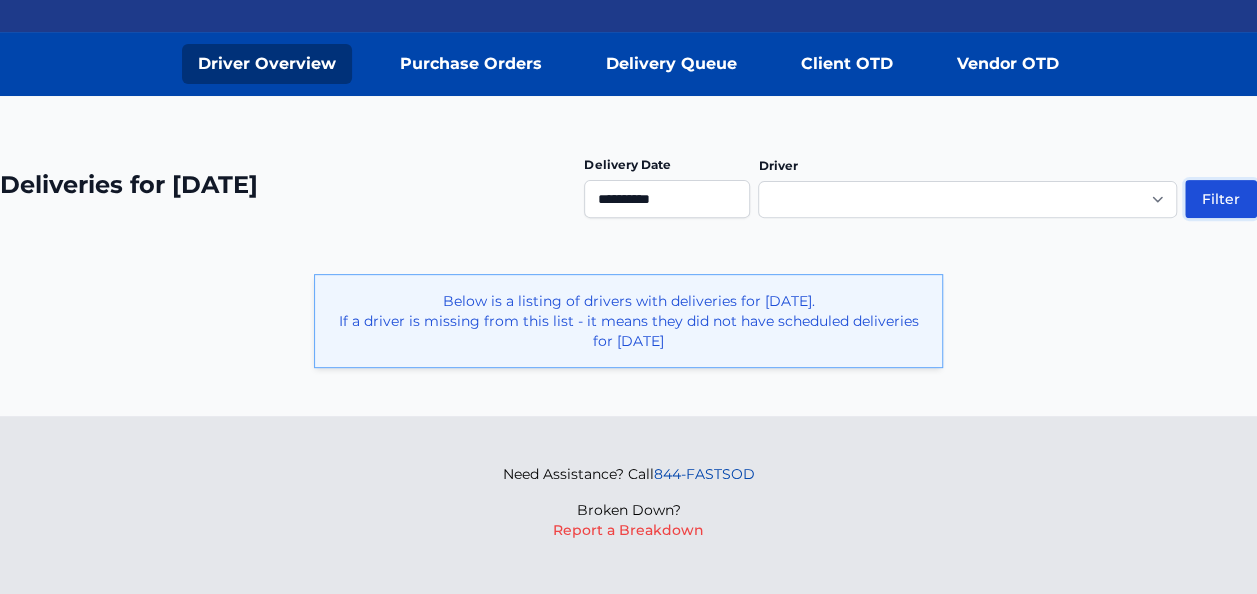 click on "Filter" at bounding box center [1221, 199] 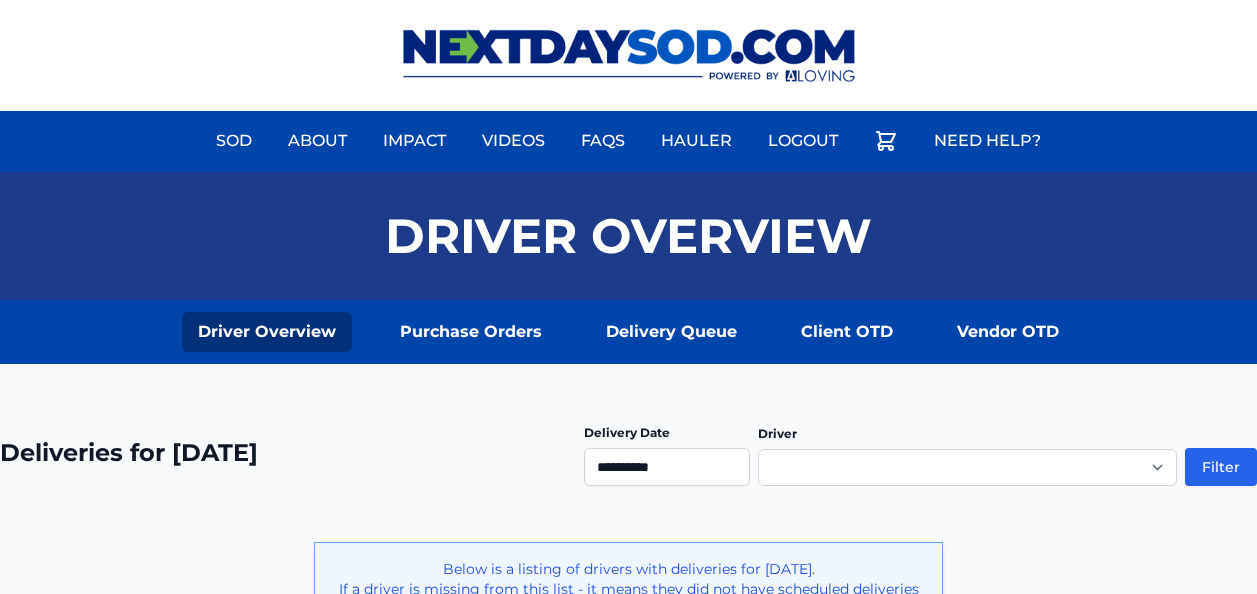 scroll, scrollTop: 0, scrollLeft: 0, axis: both 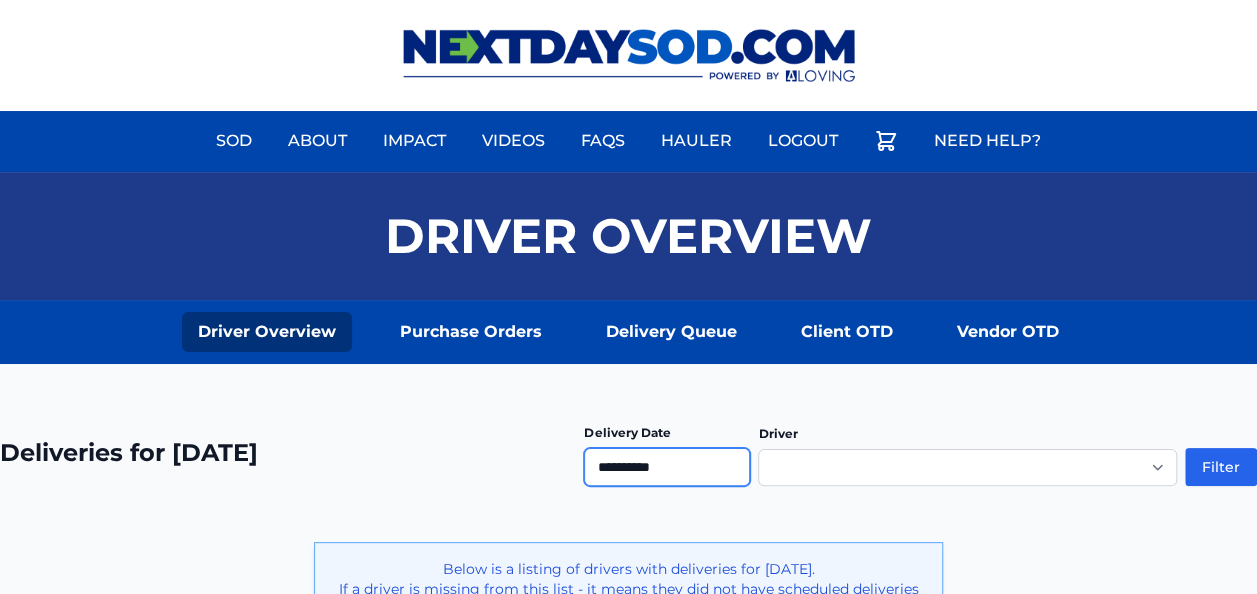 click on "**********" at bounding box center [667, 467] 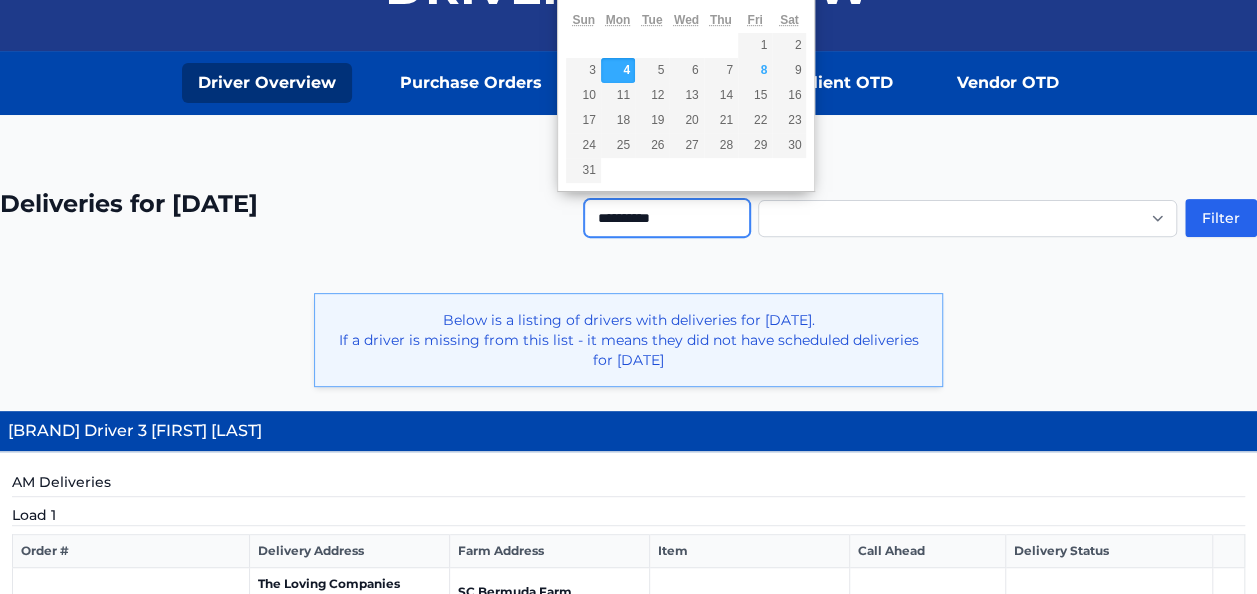 scroll, scrollTop: 200, scrollLeft: 0, axis: vertical 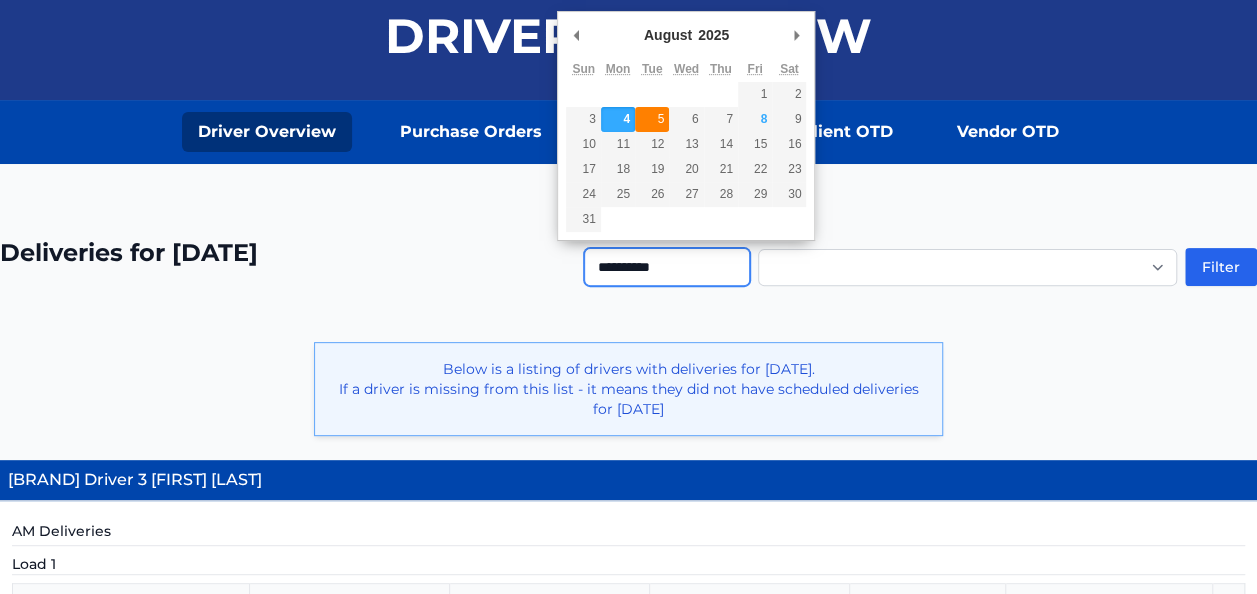 type on "**********" 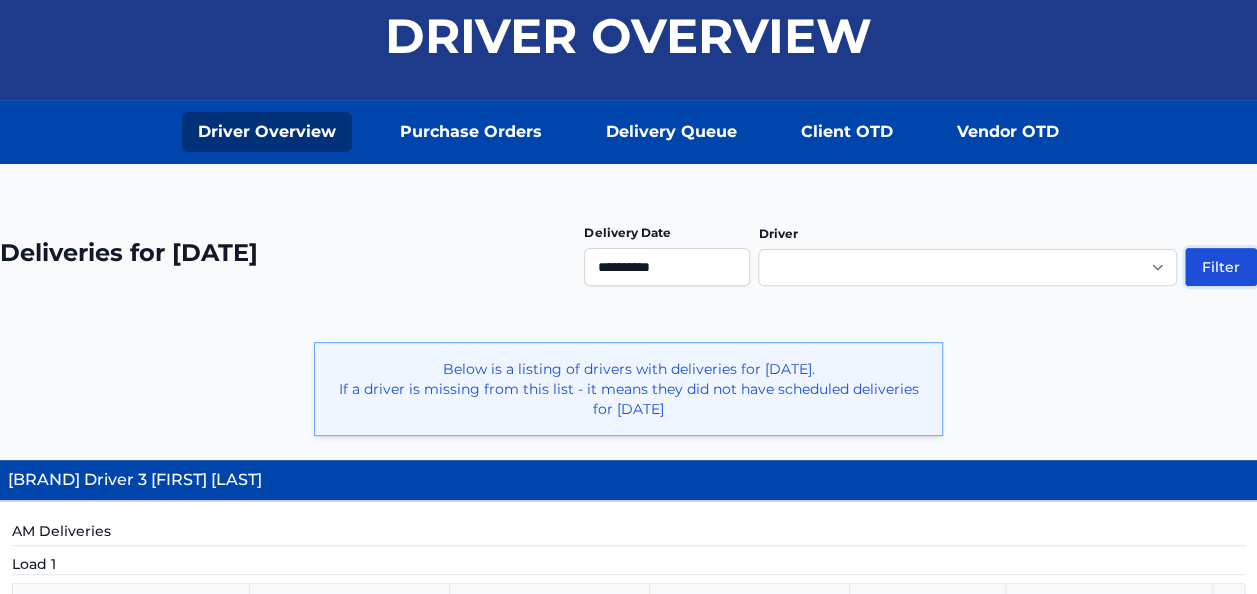 click on "Filter" at bounding box center (1221, 267) 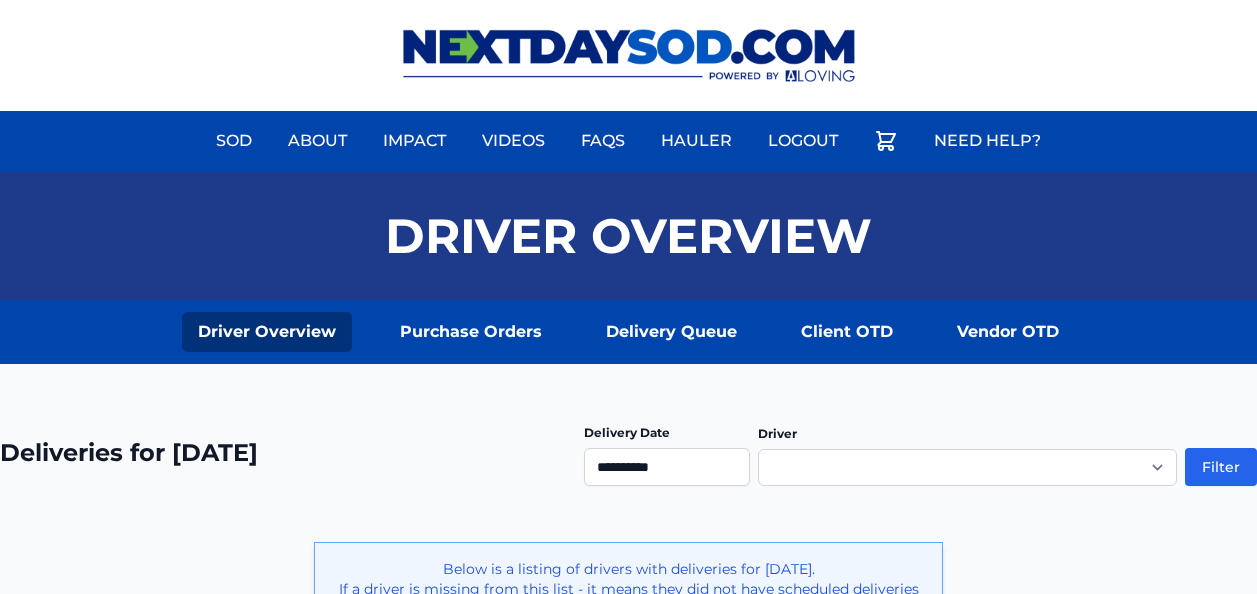 scroll, scrollTop: 0, scrollLeft: 0, axis: both 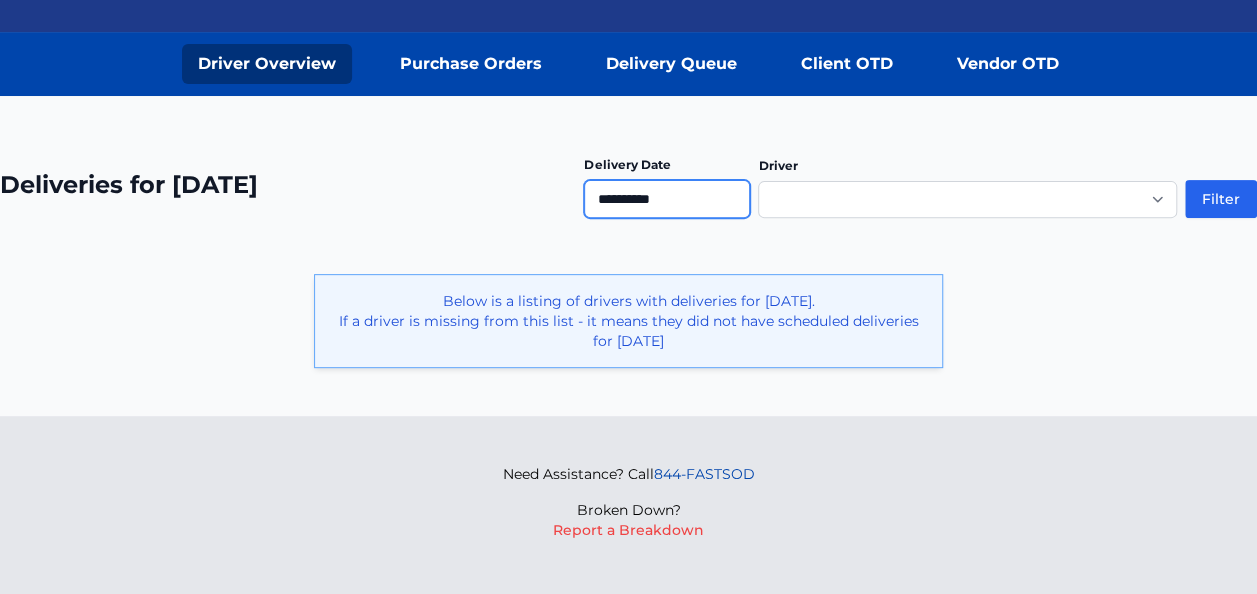 click on "**********" at bounding box center (667, 199) 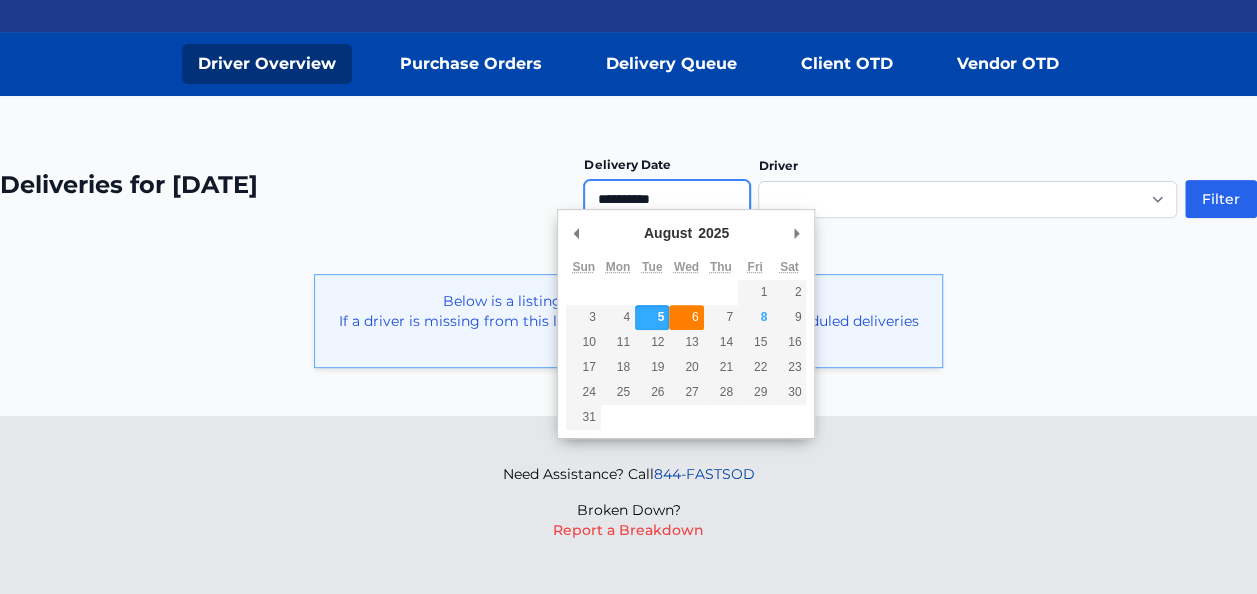 type on "**********" 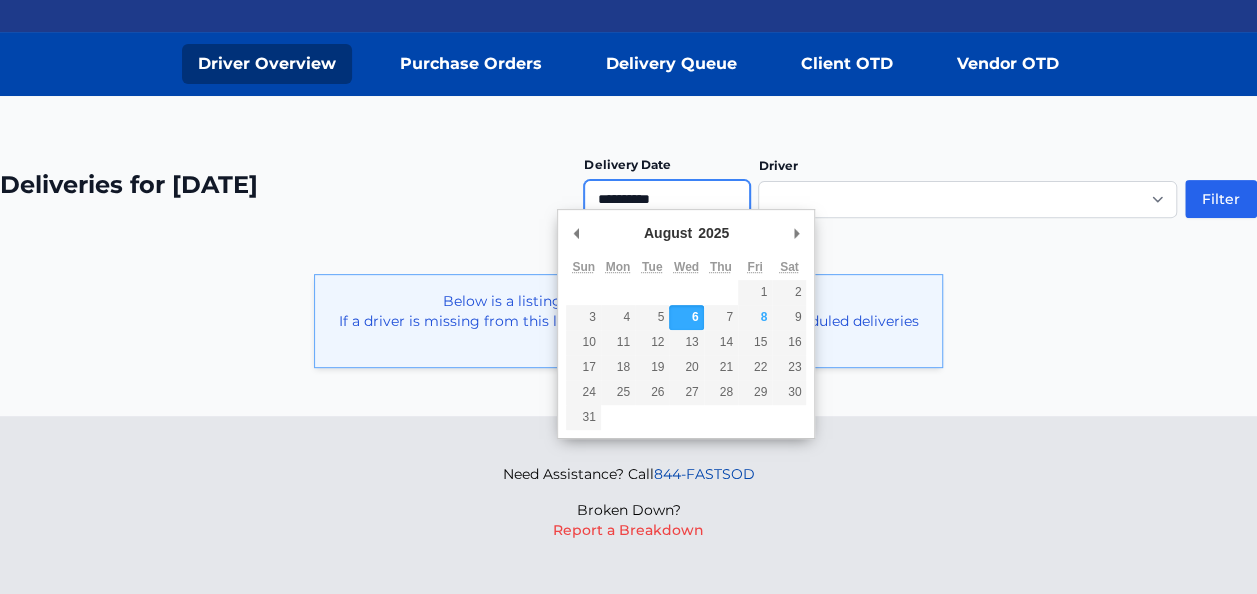 click on "**********" at bounding box center (667, 199) 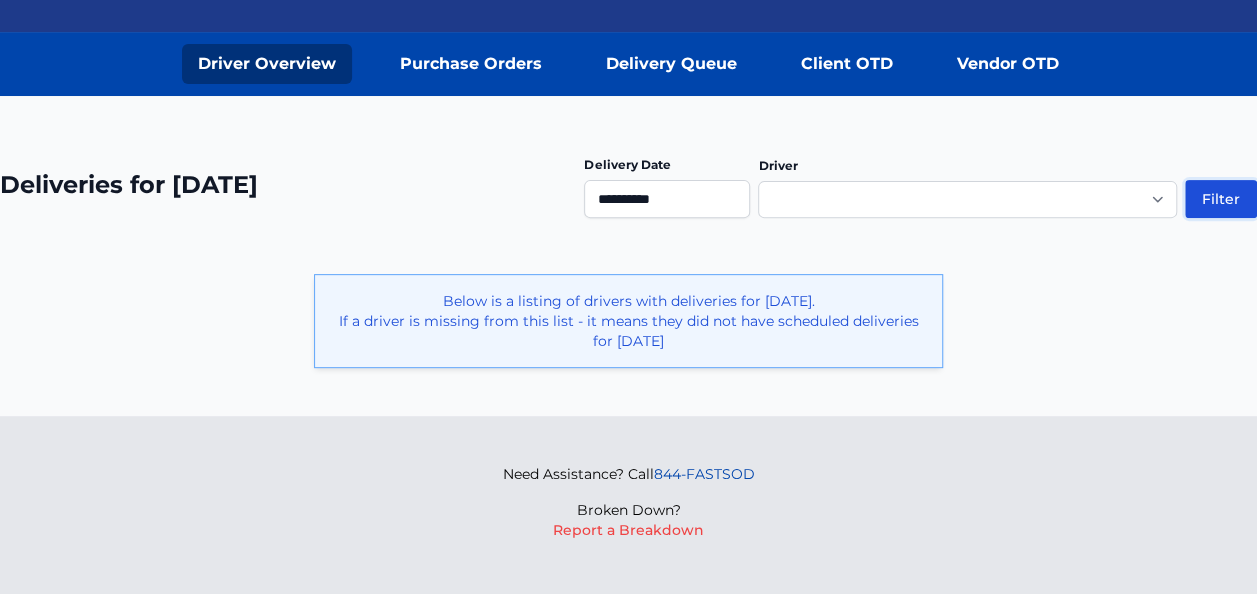 click on "Filter" at bounding box center (1221, 199) 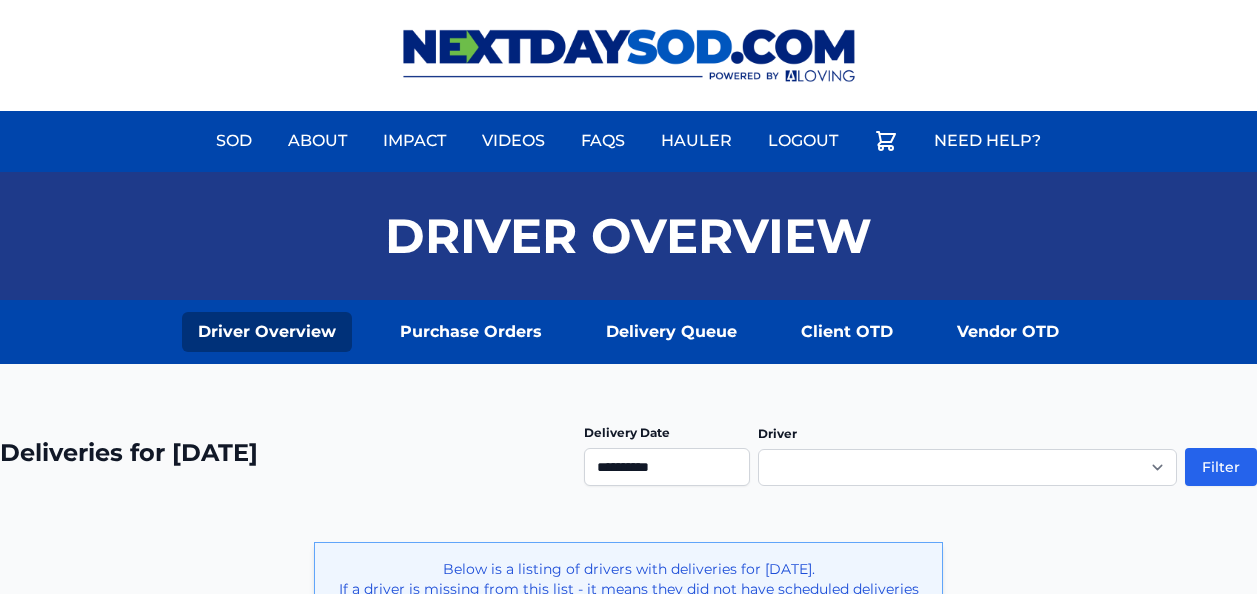 scroll, scrollTop: 0, scrollLeft: 0, axis: both 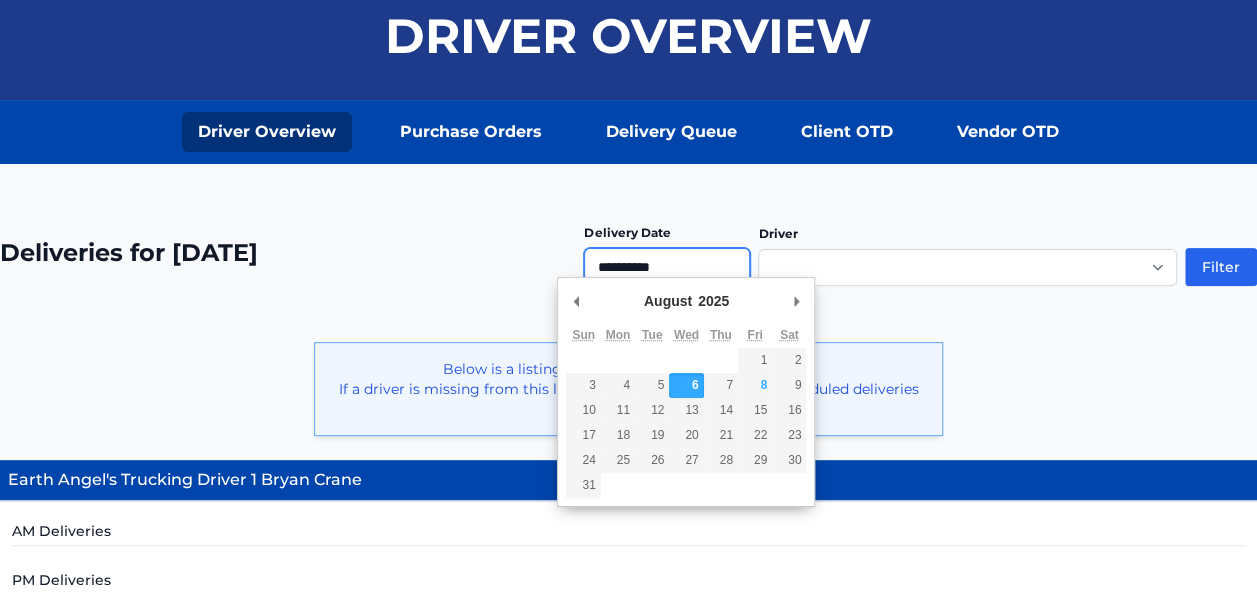 click on "**********" at bounding box center [667, 267] 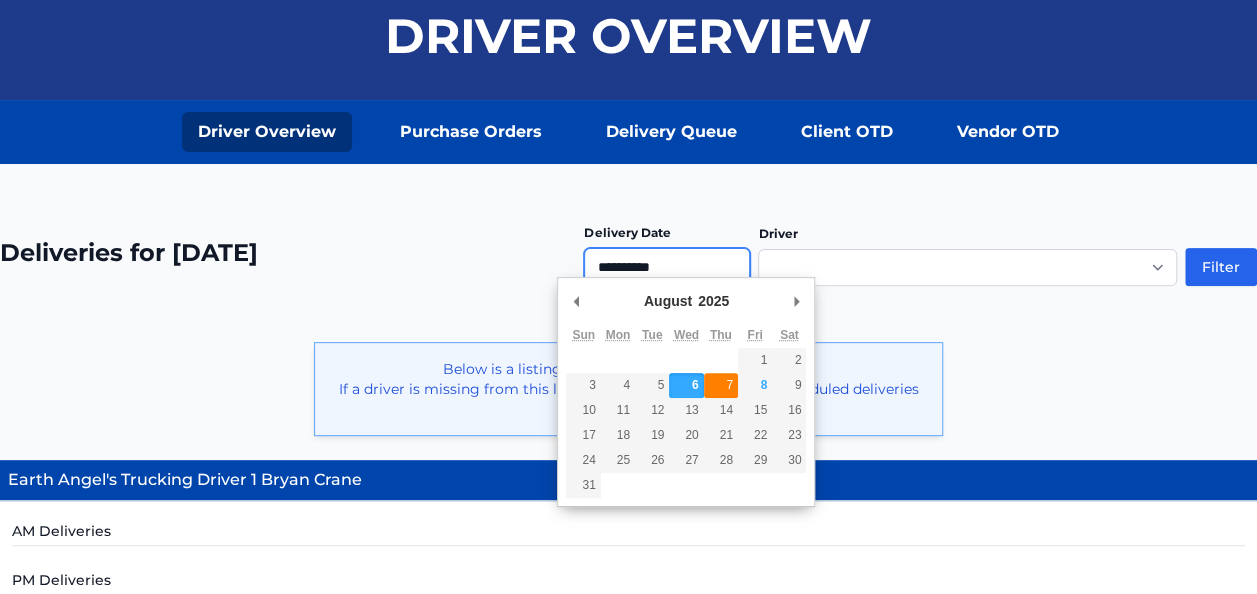 type on "**********" 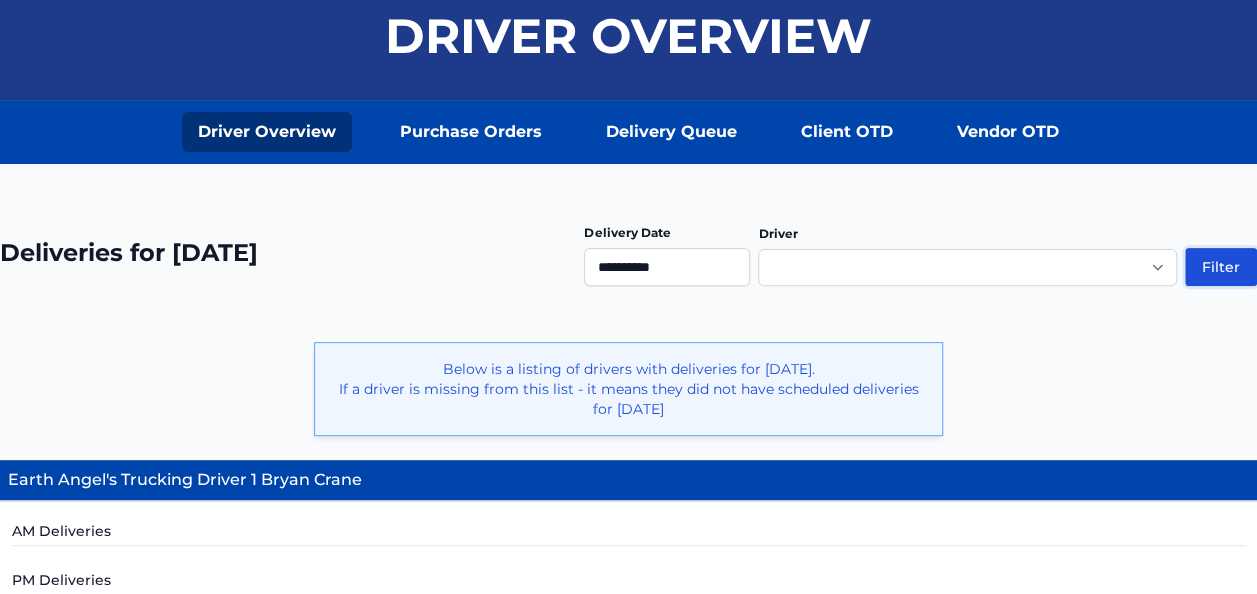 click on "Filter" at bounding box center (1221, 267) 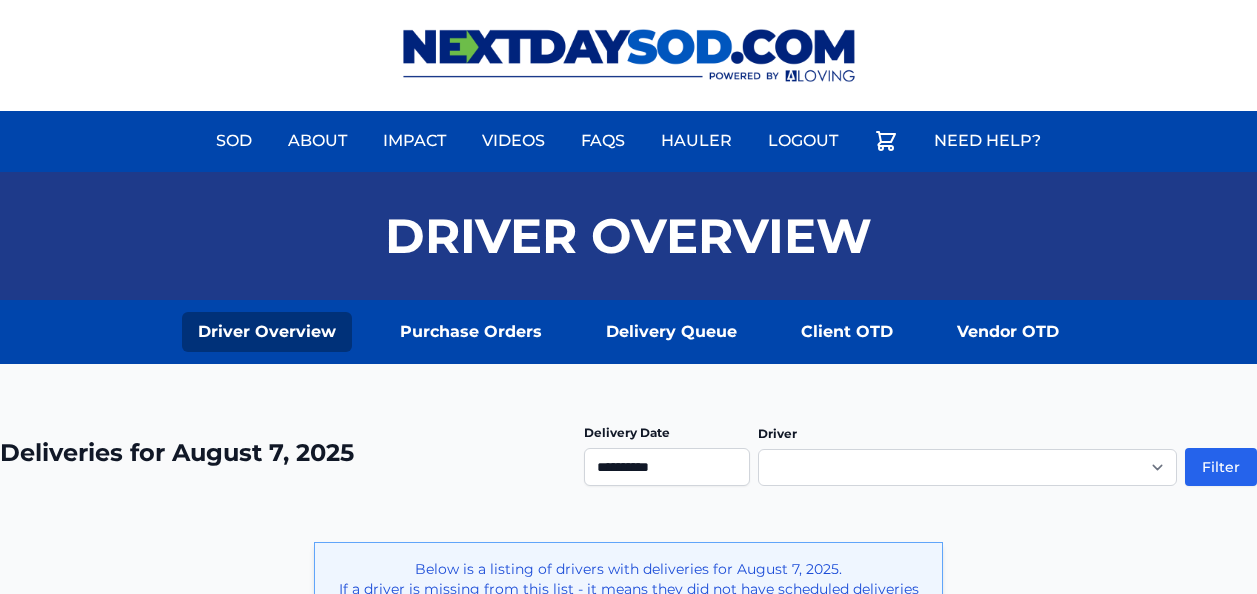 scroll, scrollTop: 0, scrollLeft: 0, axis: both 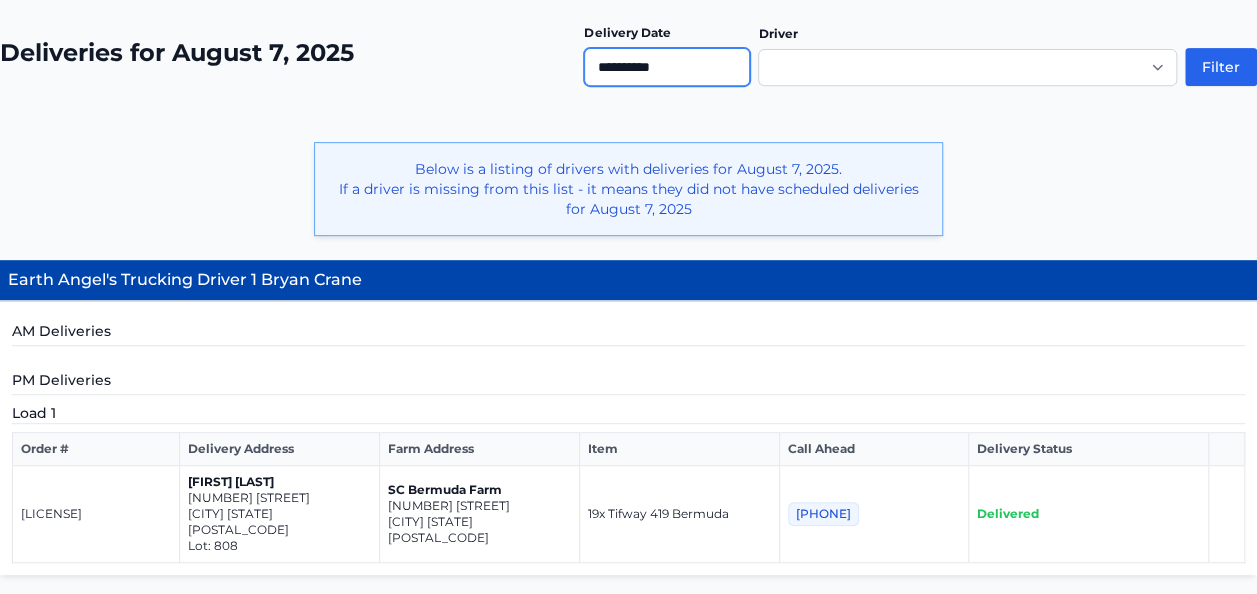 click on "**********" at bounding box center [667, 67] 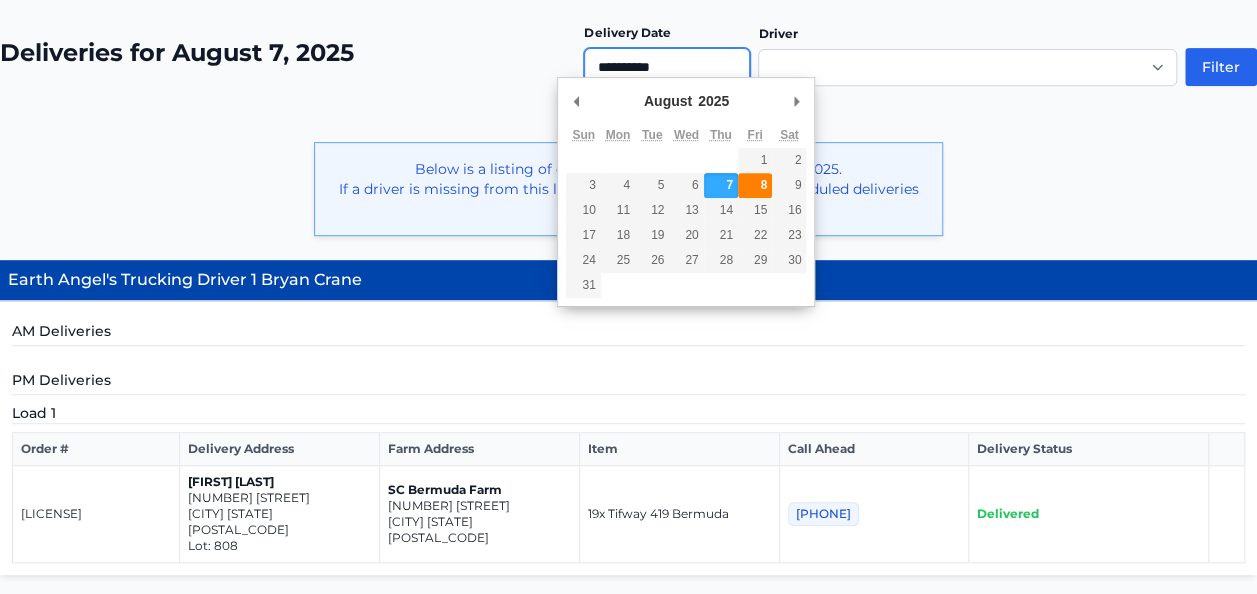 type on "**********" 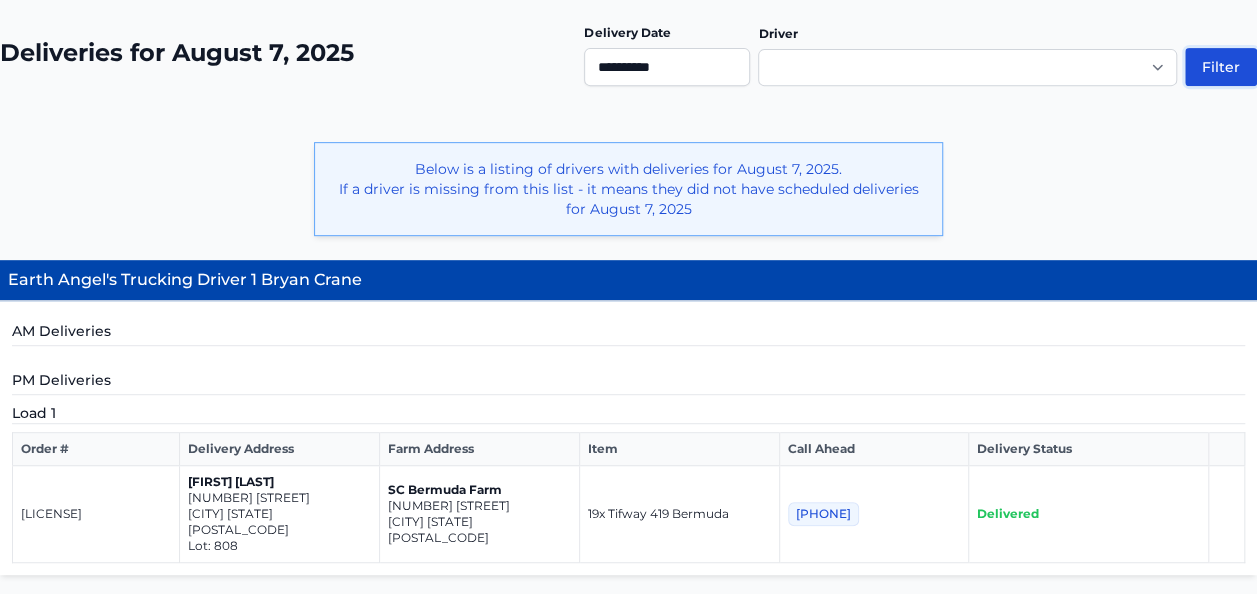 click on "Filter" at bounding box center (1221, 67) 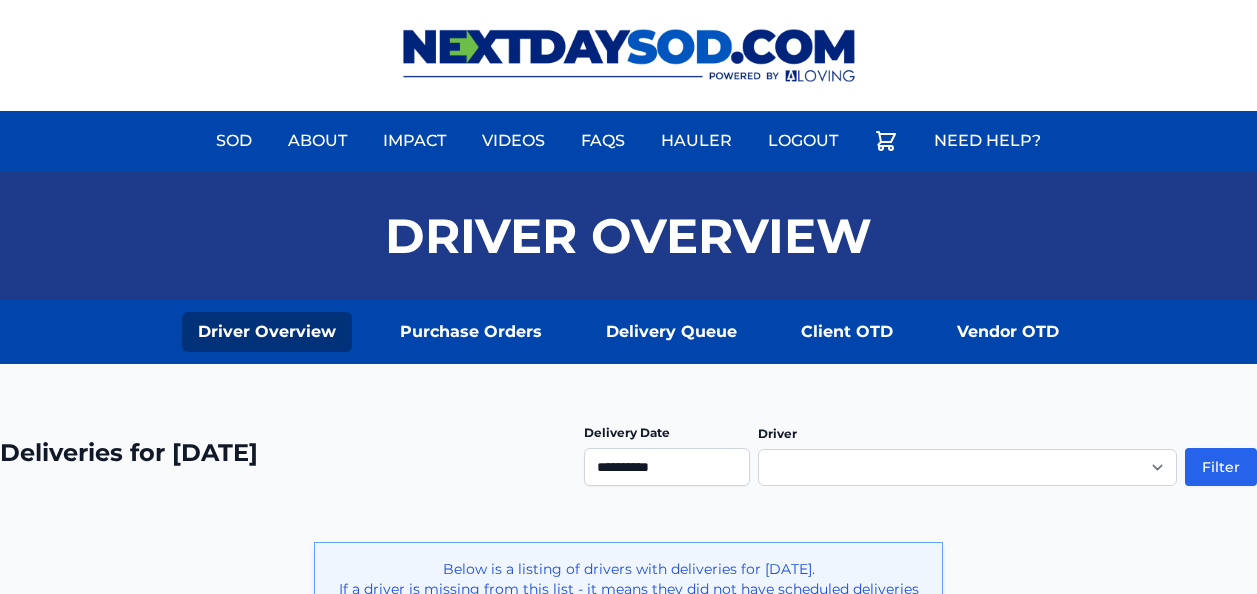 scroll, scrollTop: 0, scrollLeft: 0, axis: both 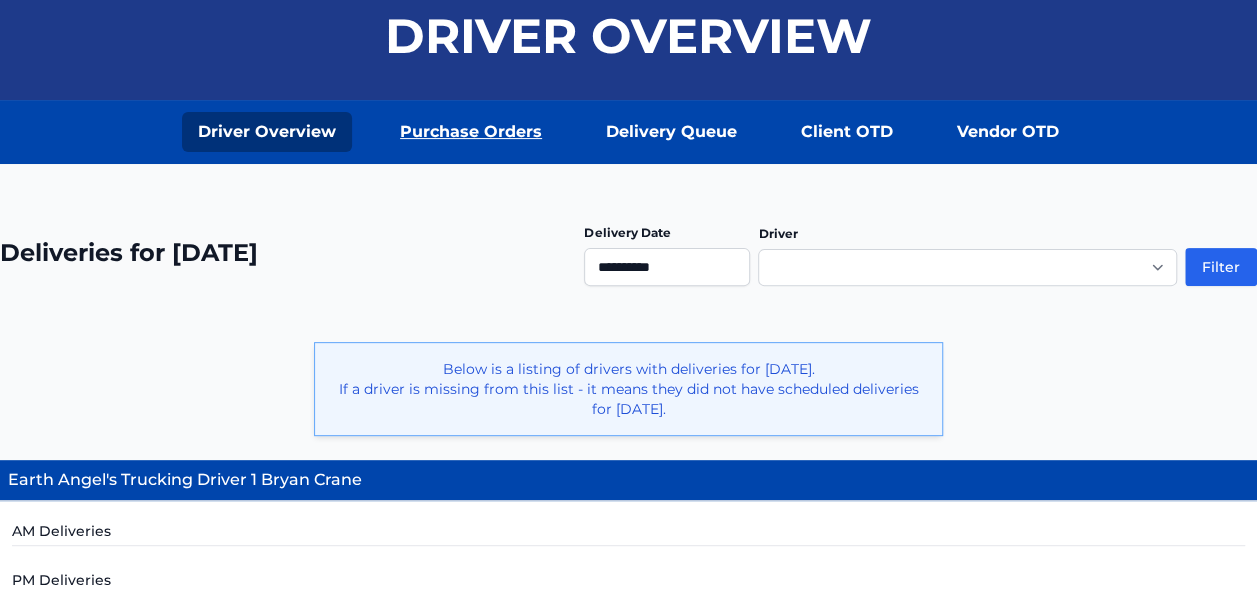 click on "Purchase Orders" at bounding box center (471, 132) 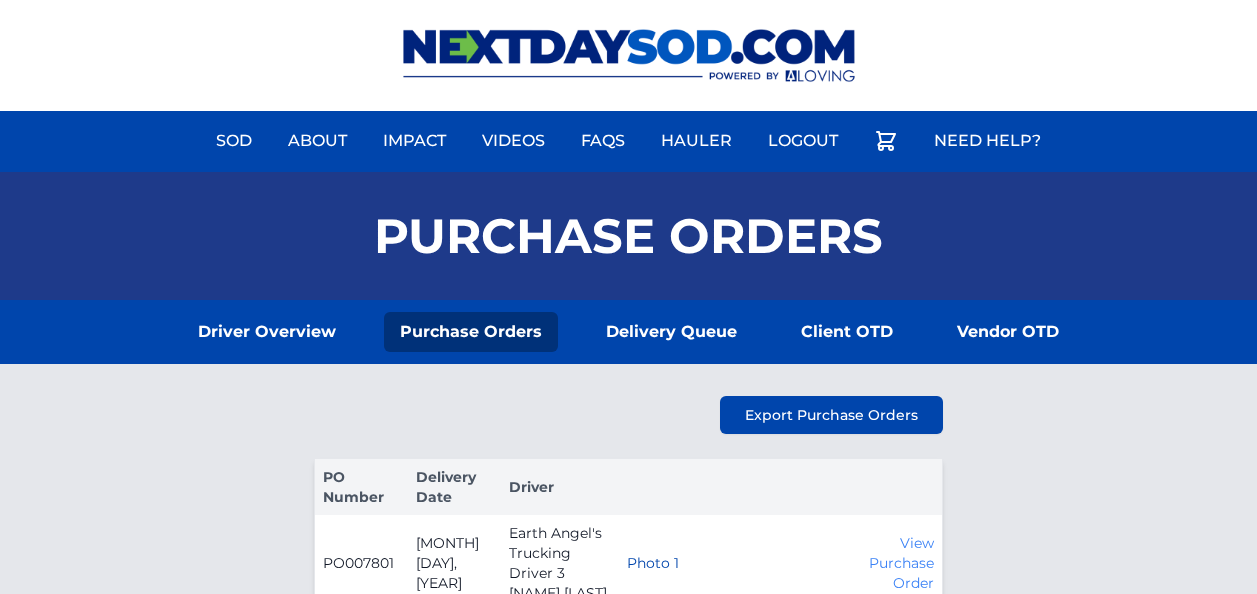 scroll, scrollTop: 0, scrollLeft: 0, axis: both 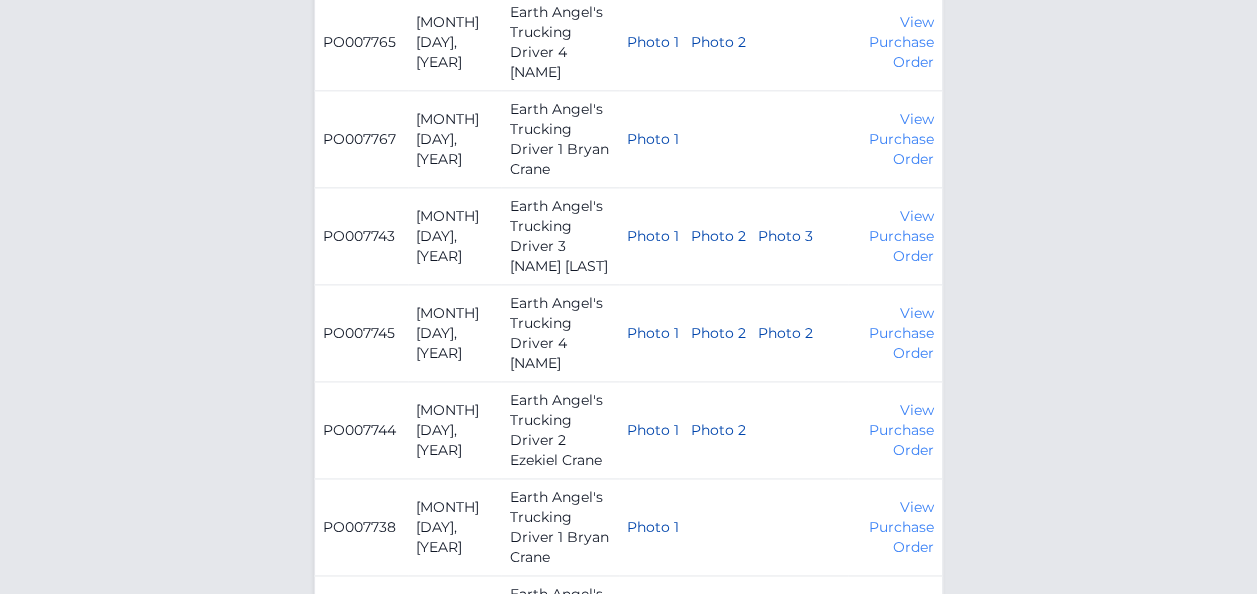click on "View Purchase Order" at bounding box center [895, 527] 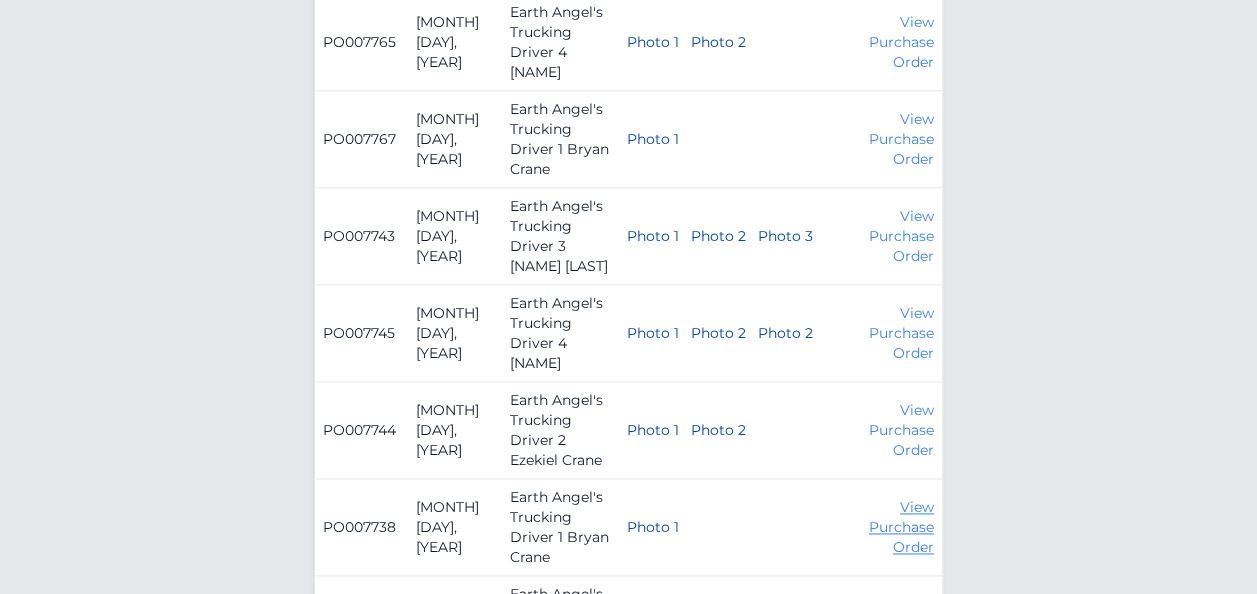 click on "View Purchase Order" at bounding box center [901, 527] 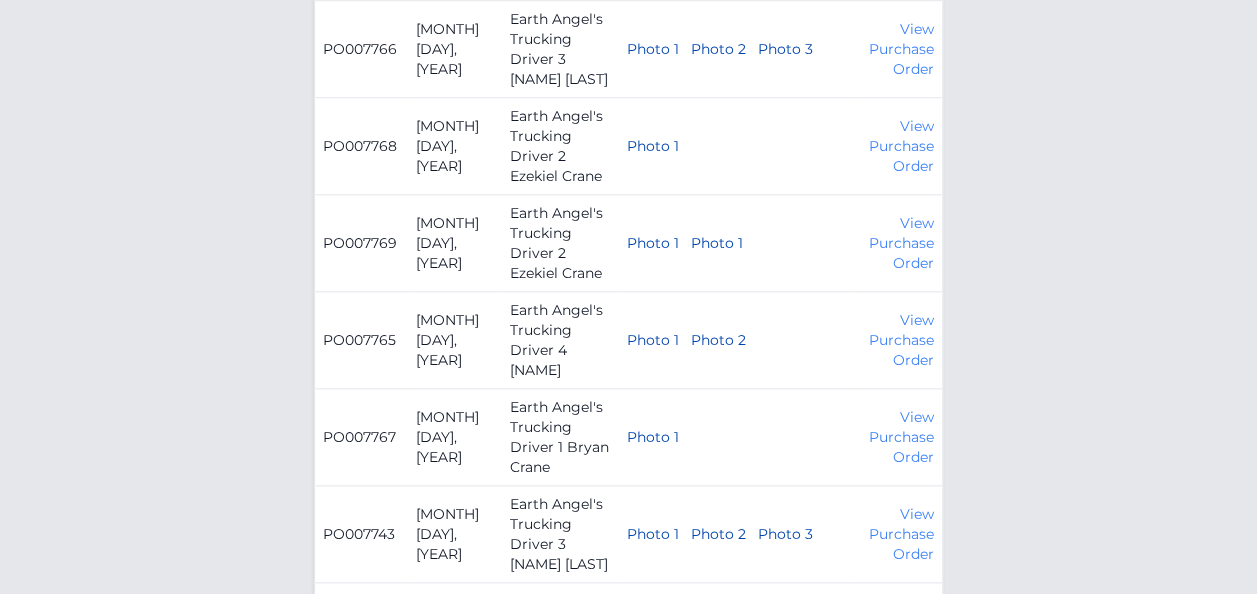 scroll, scrollTop: 900, scrollLeft: 0, axis: vertical 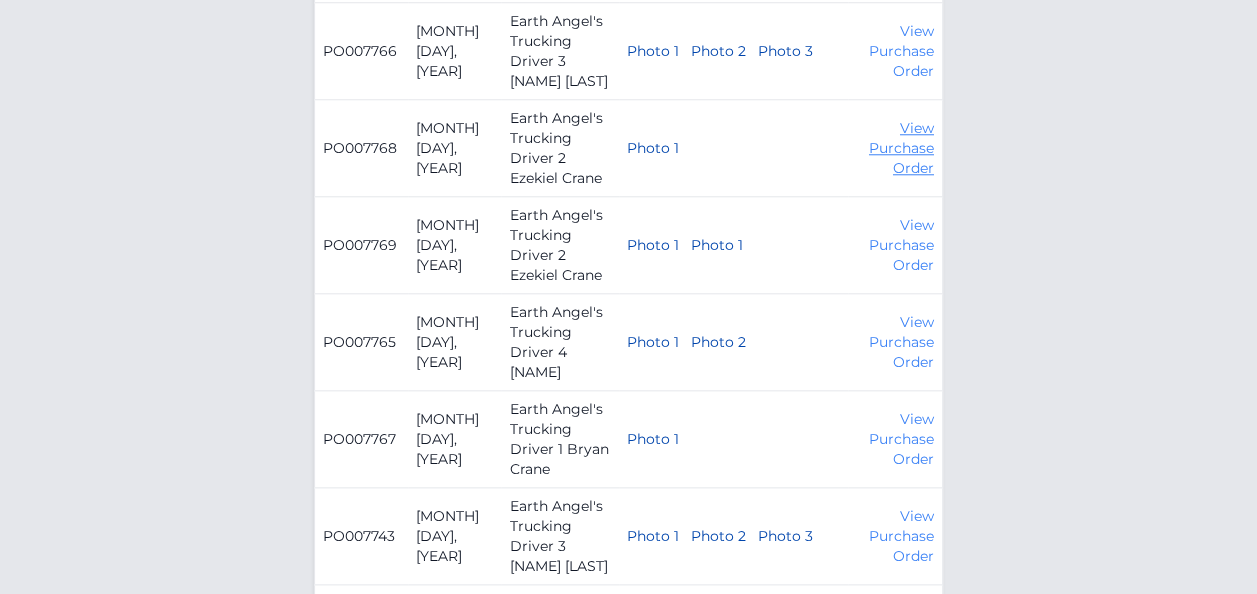 click on "View Purchase Order" at bounding box center [901, 148] 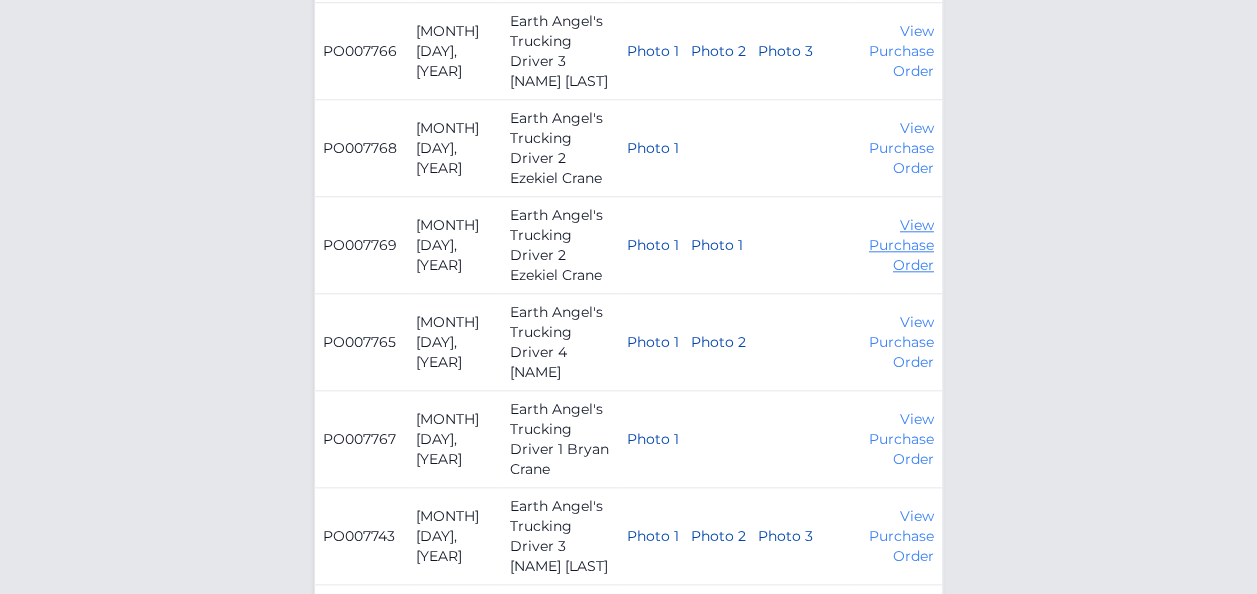 click on "View Purchase Order" at bounding box center (901, 245) 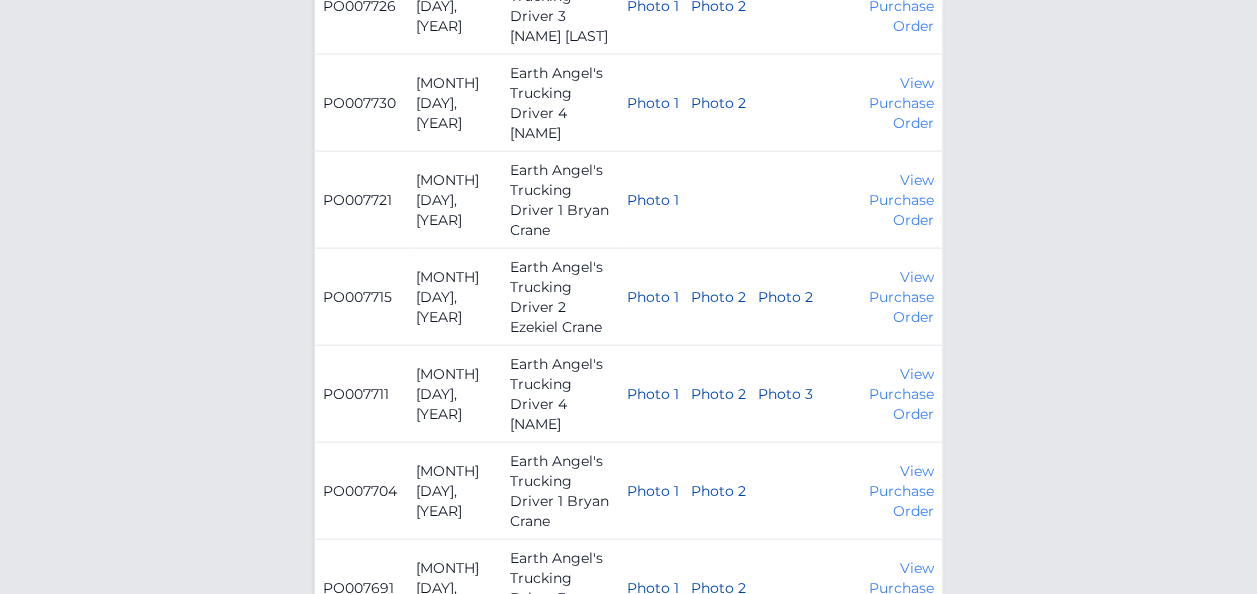 scroll, scrollTop: 2252, scrollLeft: 0, axis: vertical 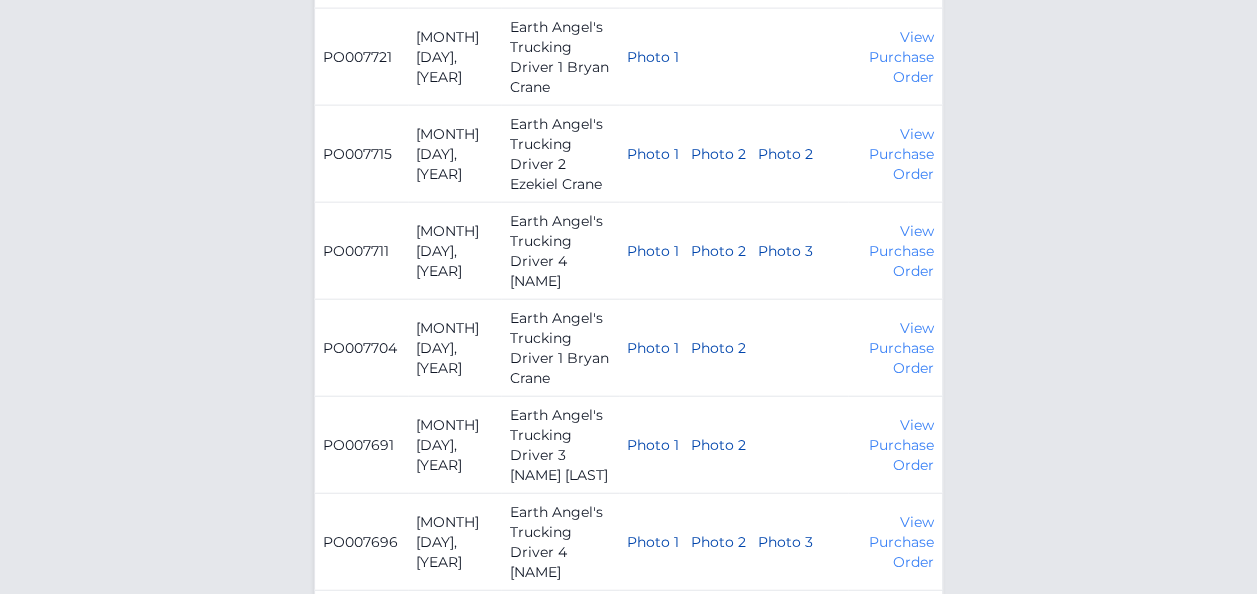 click on "5" at bounding box center [736, 751] 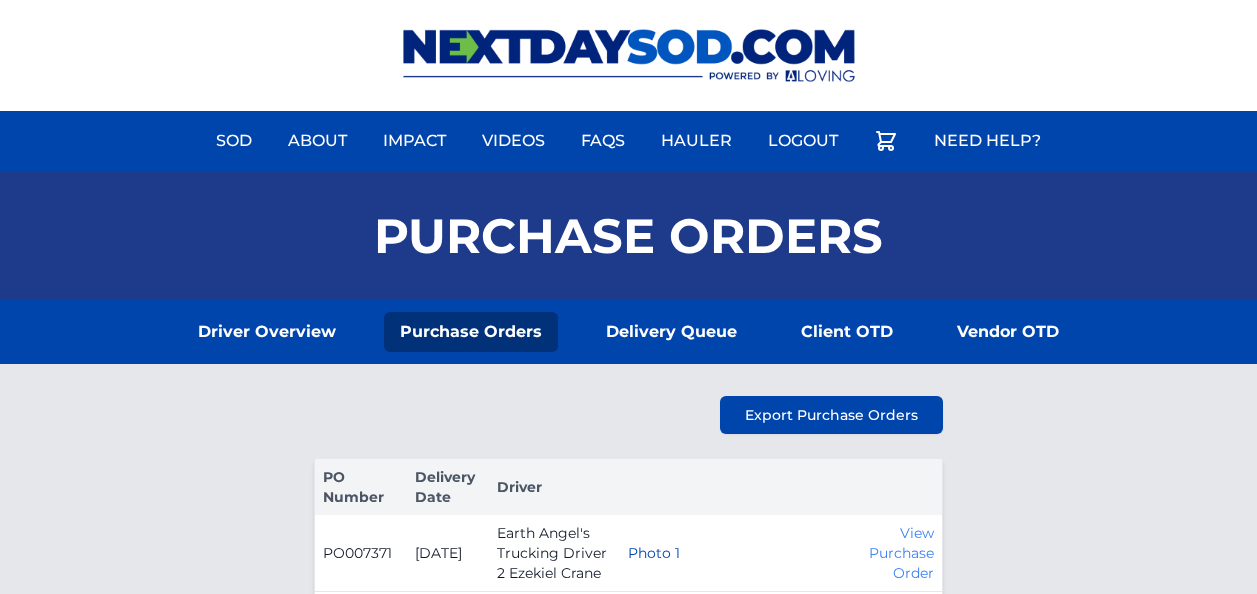 scroll, scrollTop: 0, scrollLeft: 0, axis: both 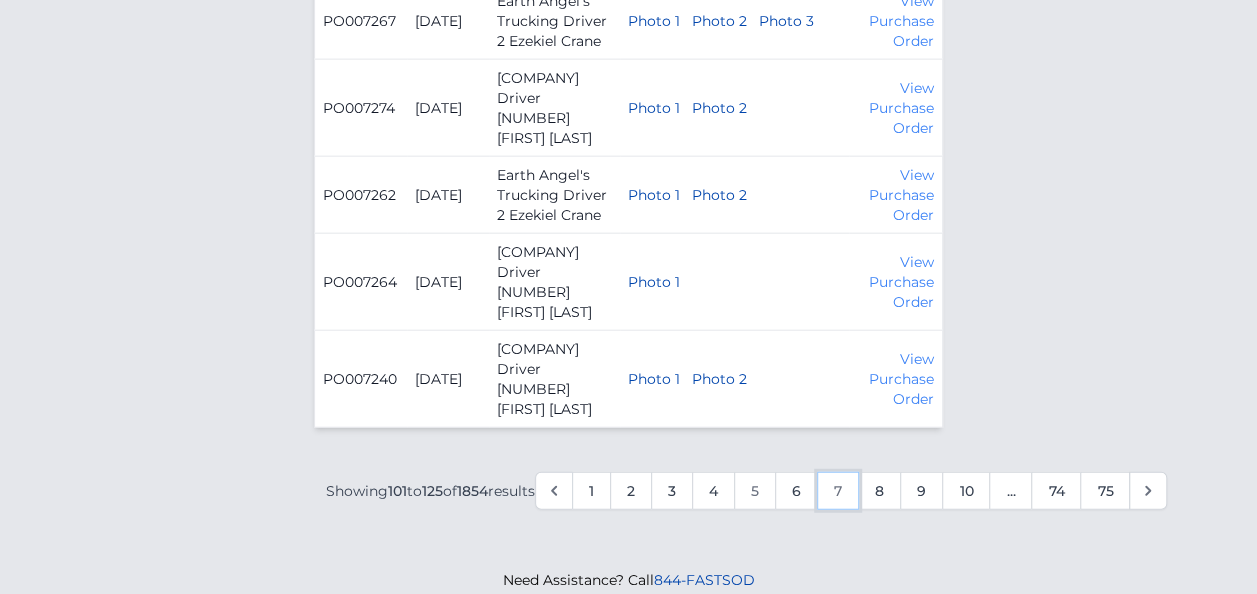 click on "7" at bounding box center (838, 491) 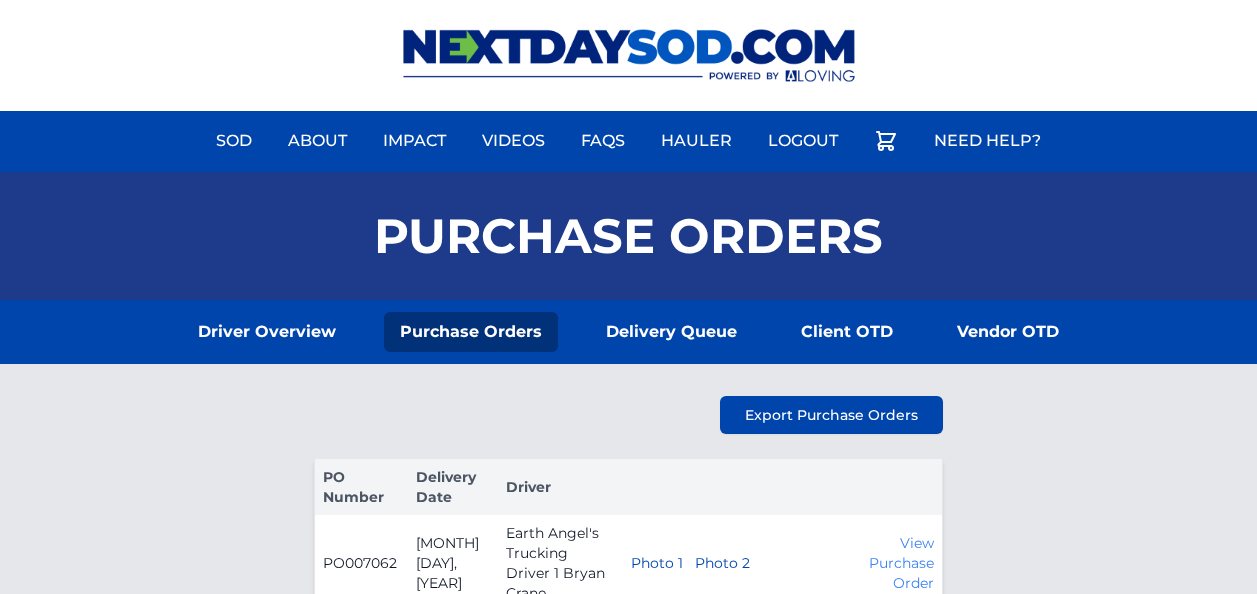 scroll, scrollTop: 0, scrollLeft: 0, axis: both 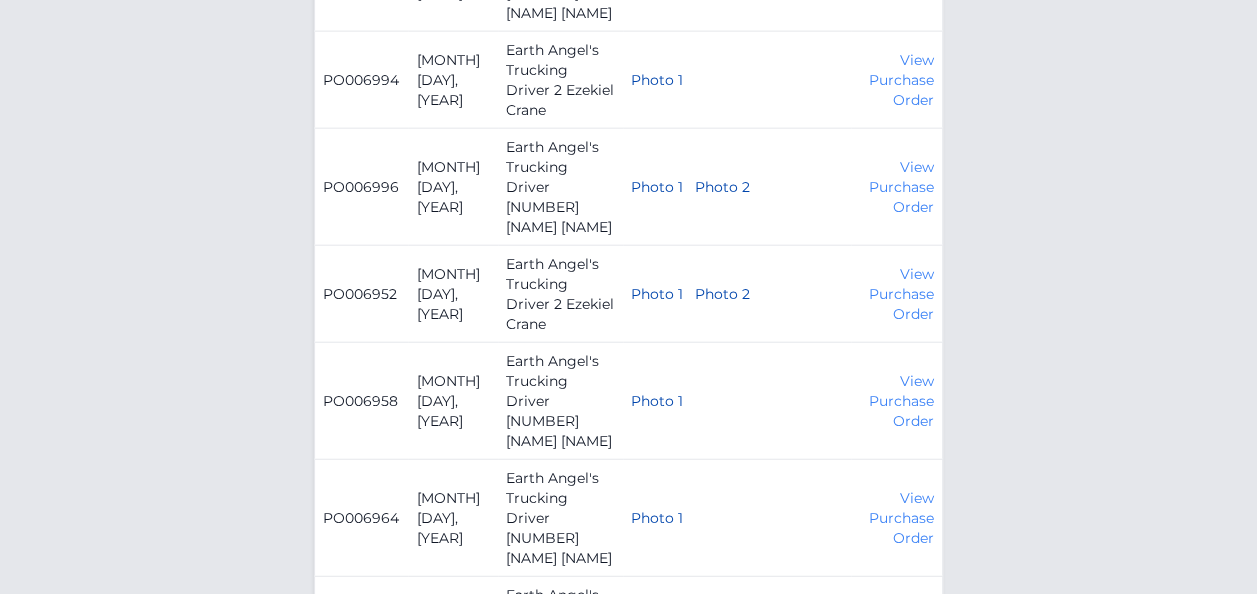 click on "6" at bounding box center (795, 991) 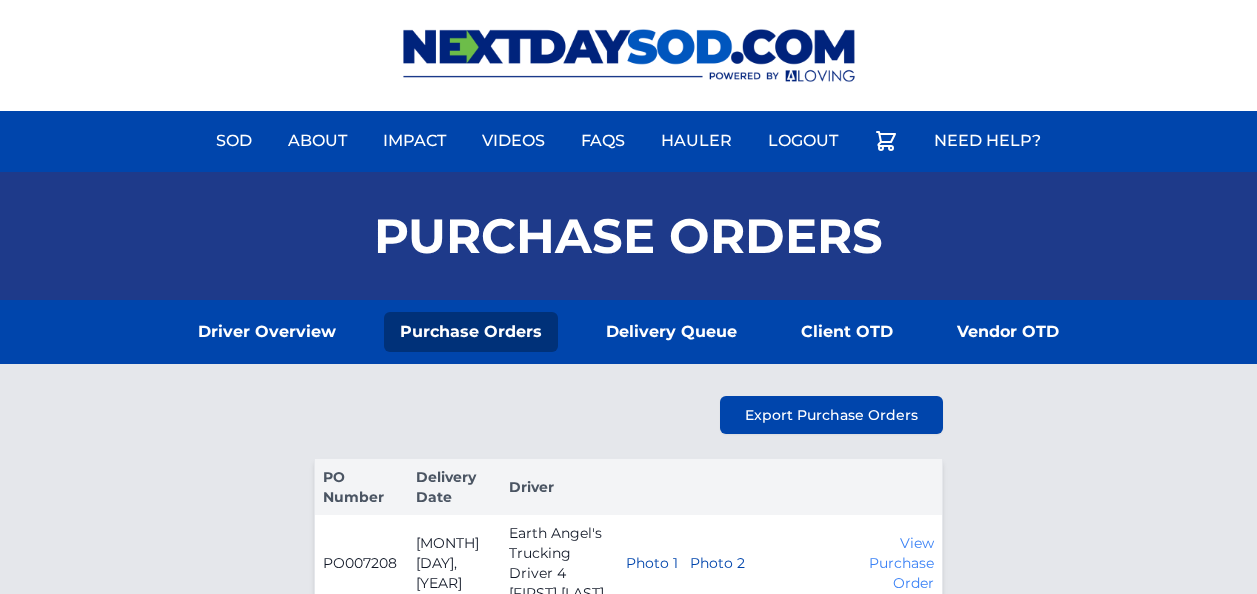 scroll, scrollTop: 0, scrollLeft: 0, axis: both 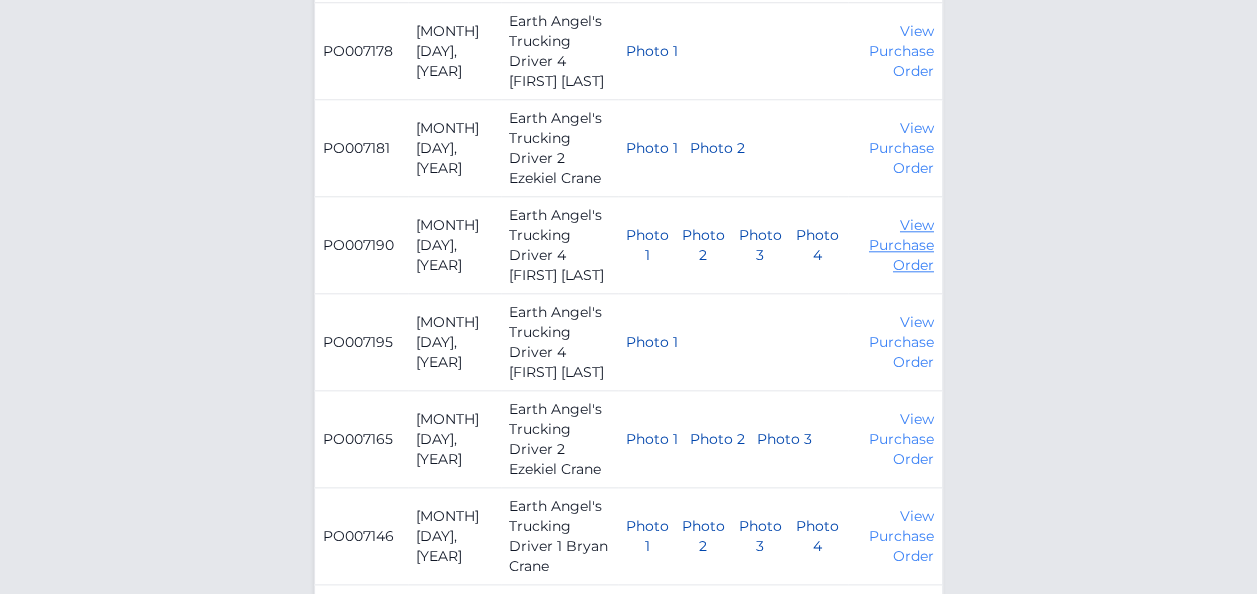 click on "View Purchase Order" at bounding box center [901, 245] 